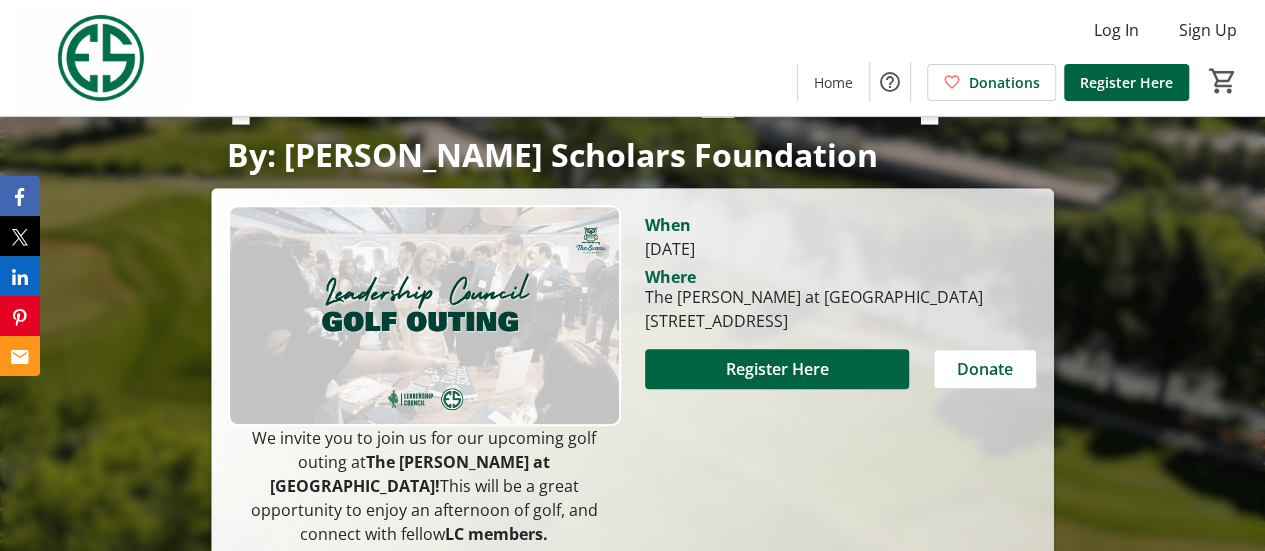scroll, scrollTop: 255, scrollLeft: 0, axis: vertical 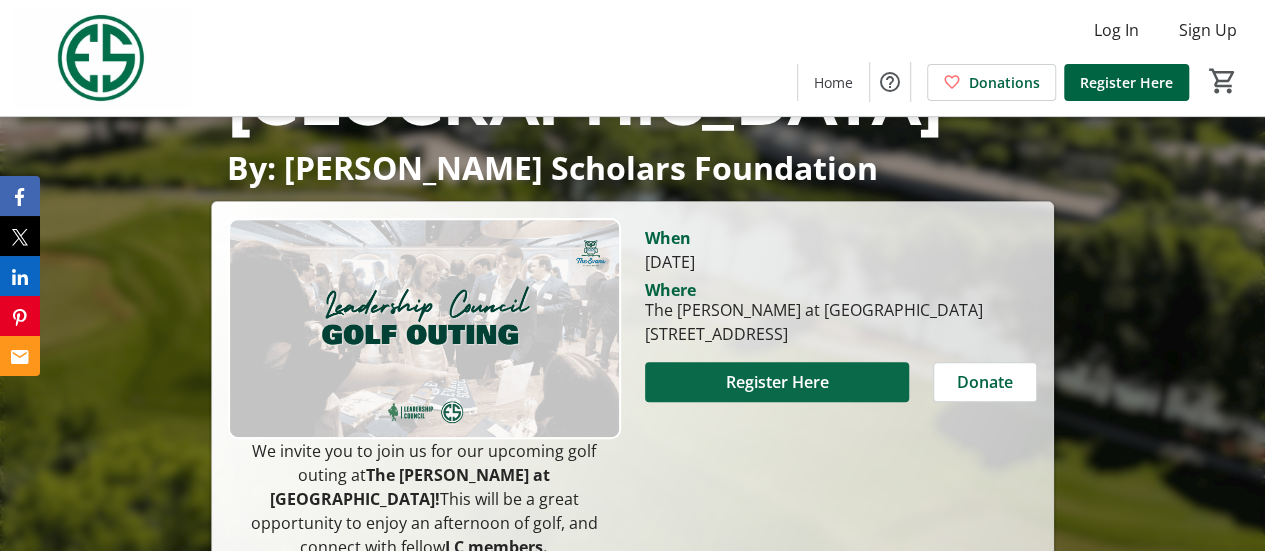 click on "Register Here" at bounding box center [776, 382] 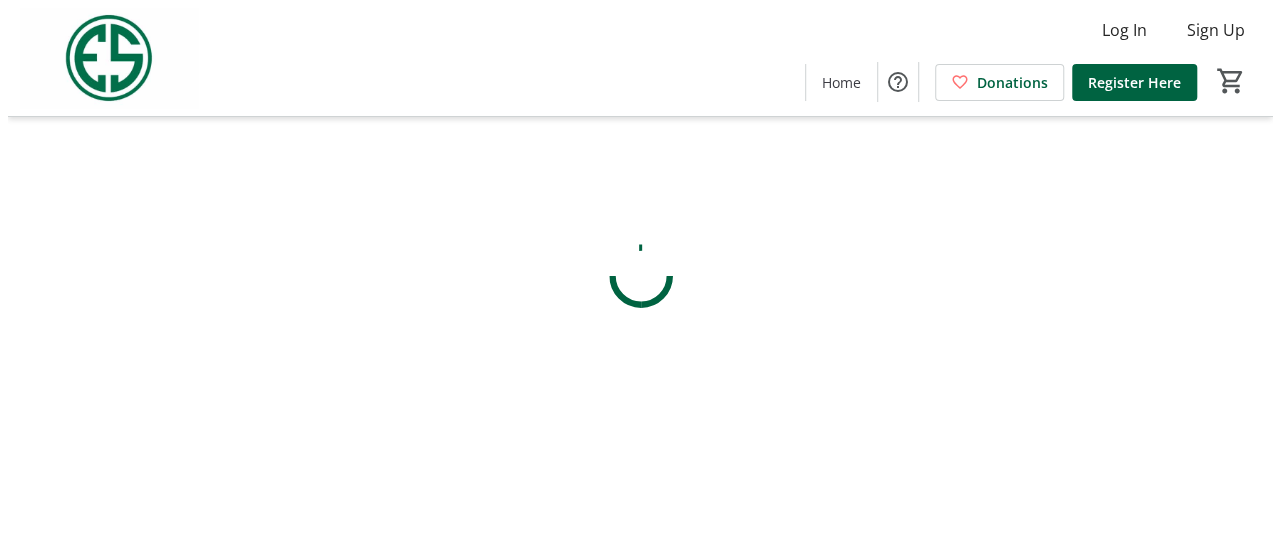 scroll, scrollTop: 0, scrollLeft: 0, axis: both 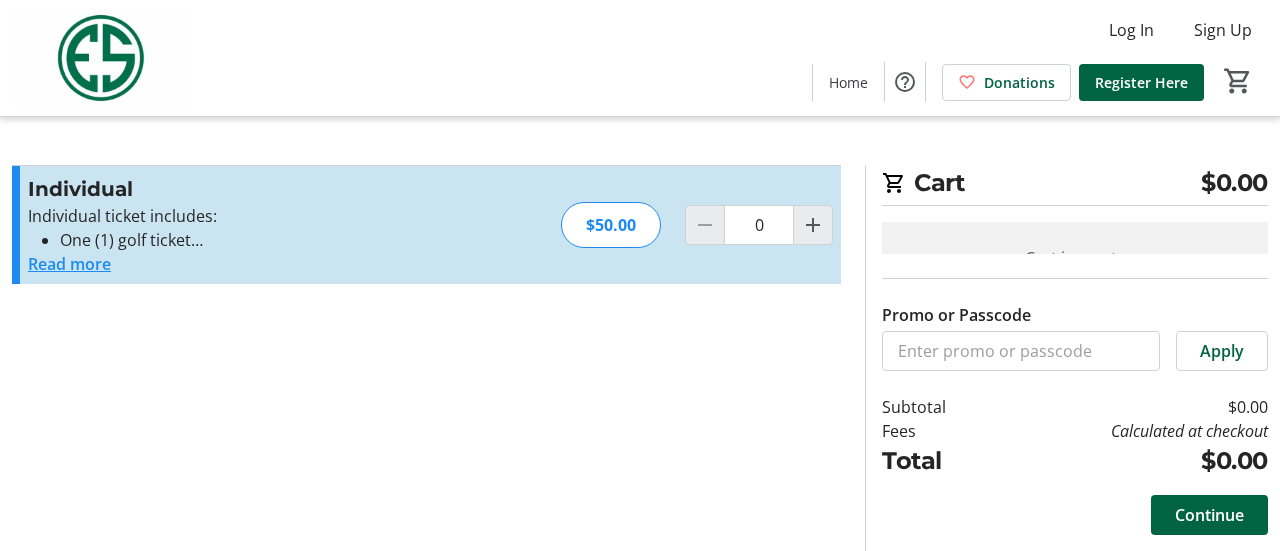 click on "Read more" 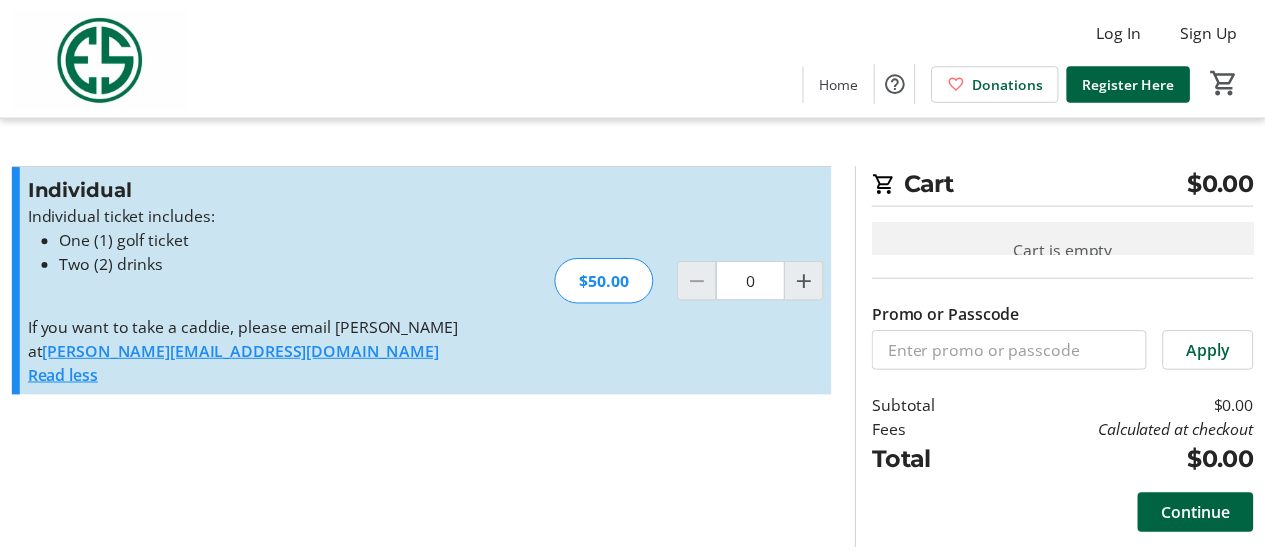 scroll, scrollTop: 0, scrollLeft: 0, axis: both 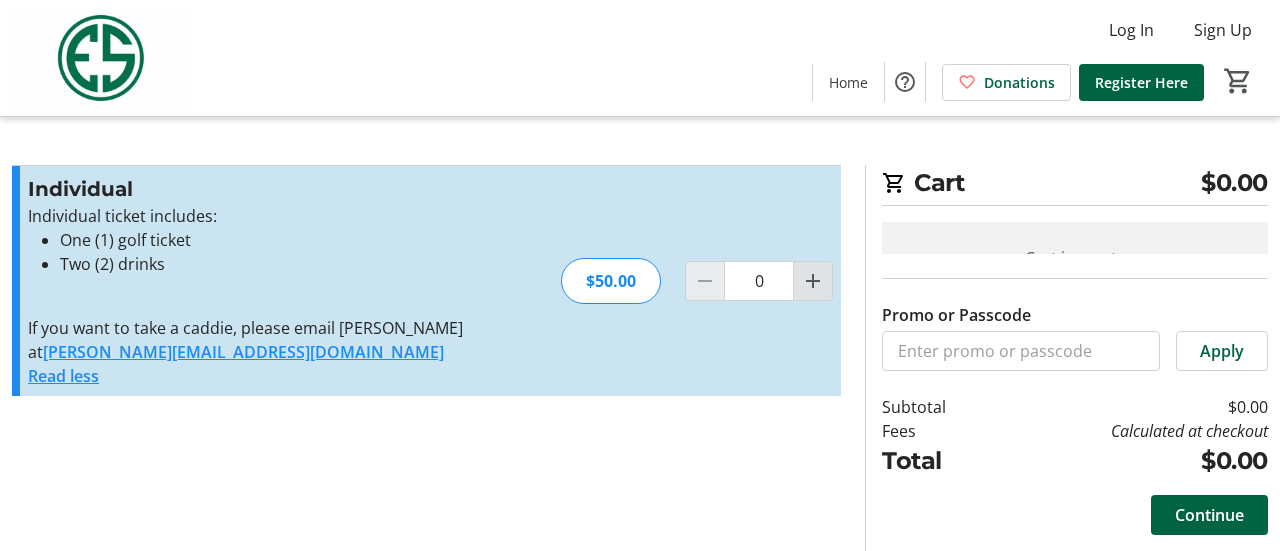 click 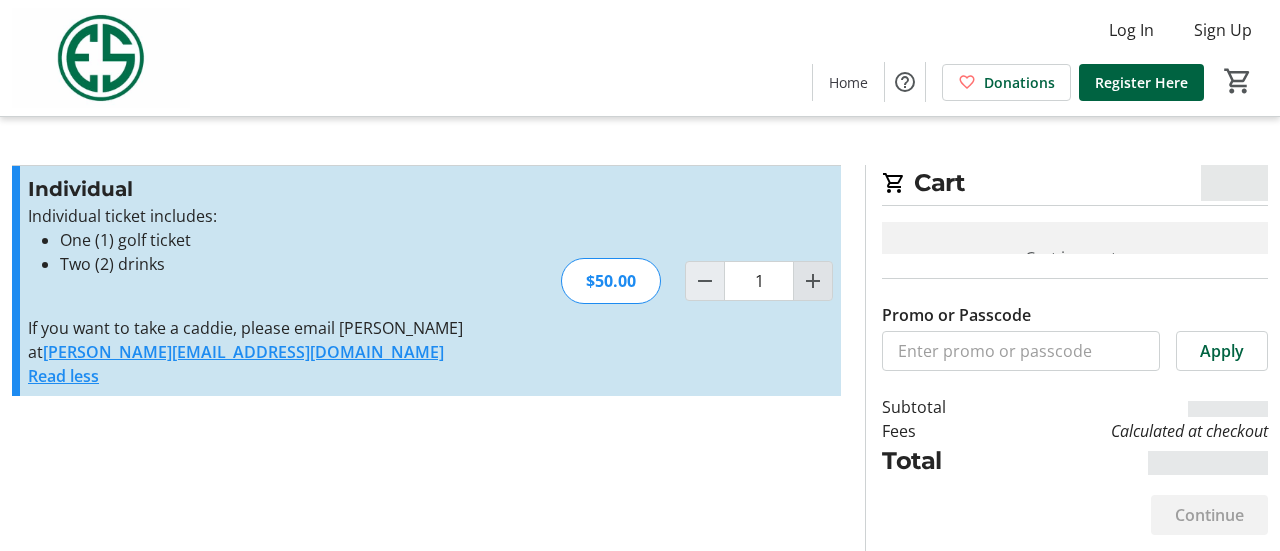 click 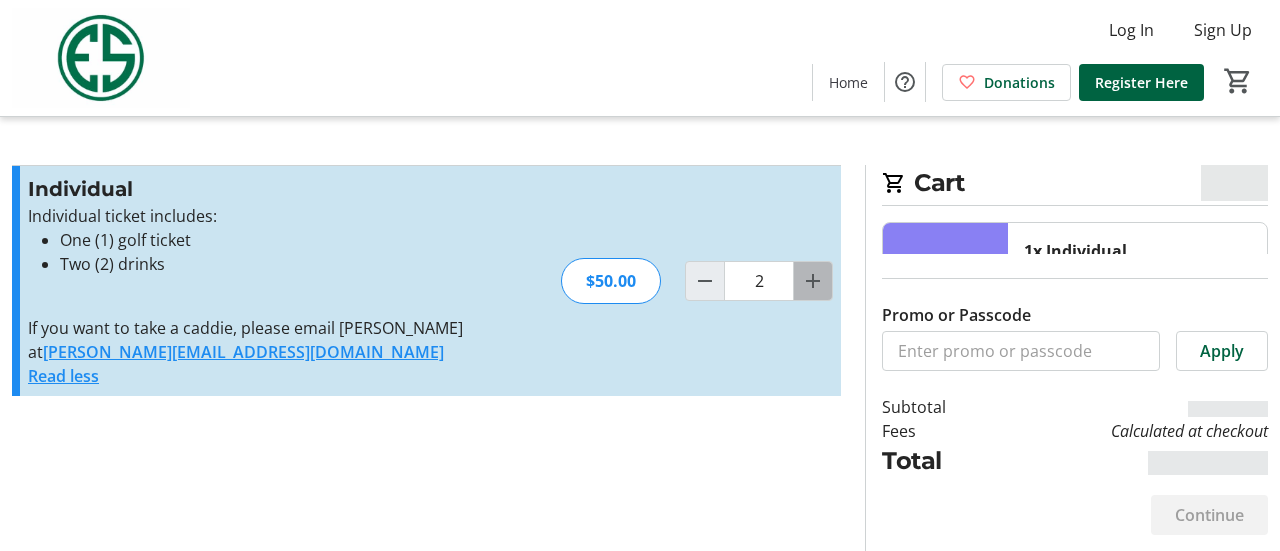 click 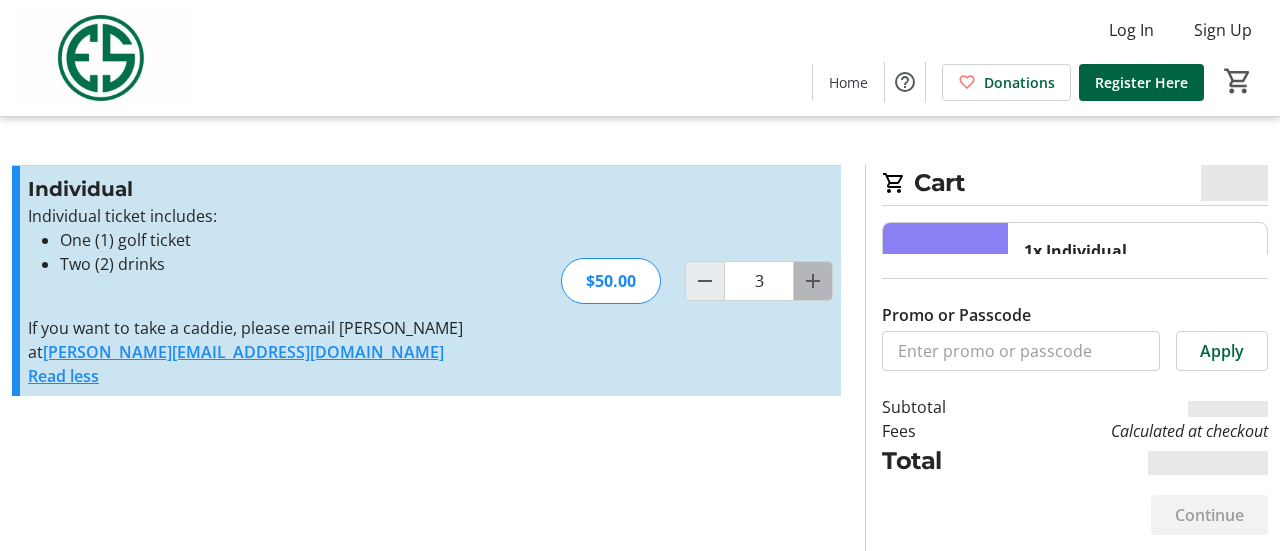 click 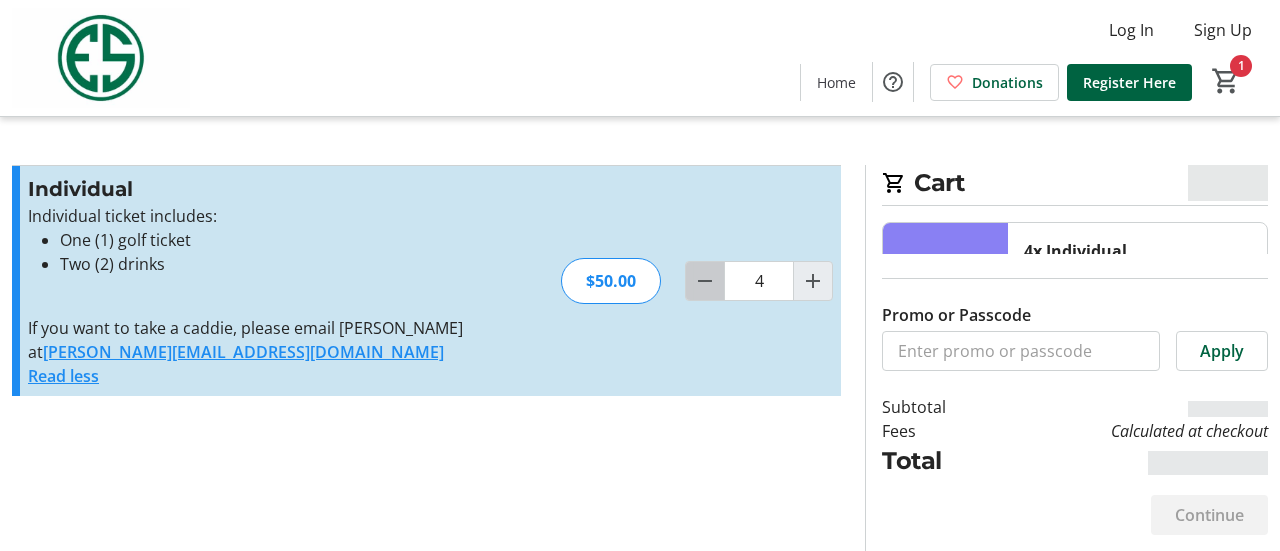 click 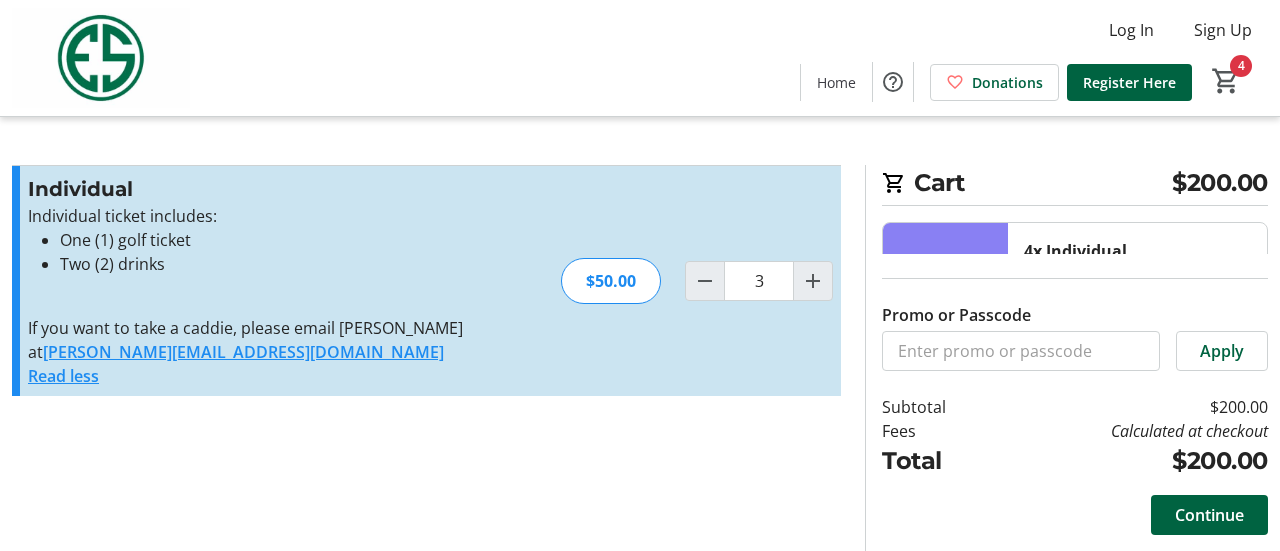 type on "3" 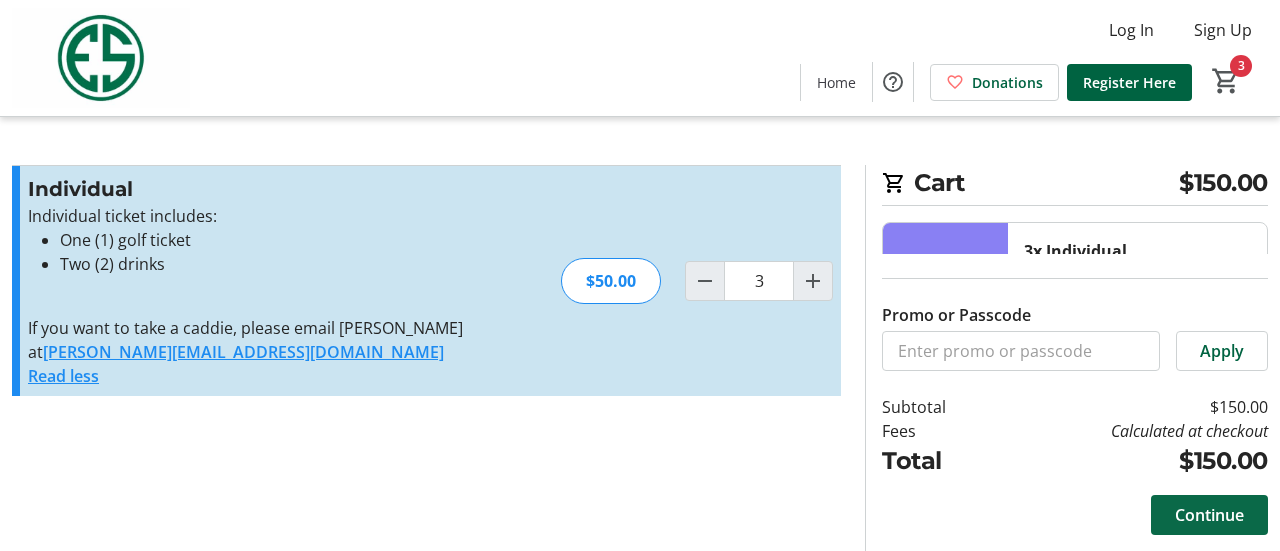 click on "Continue" 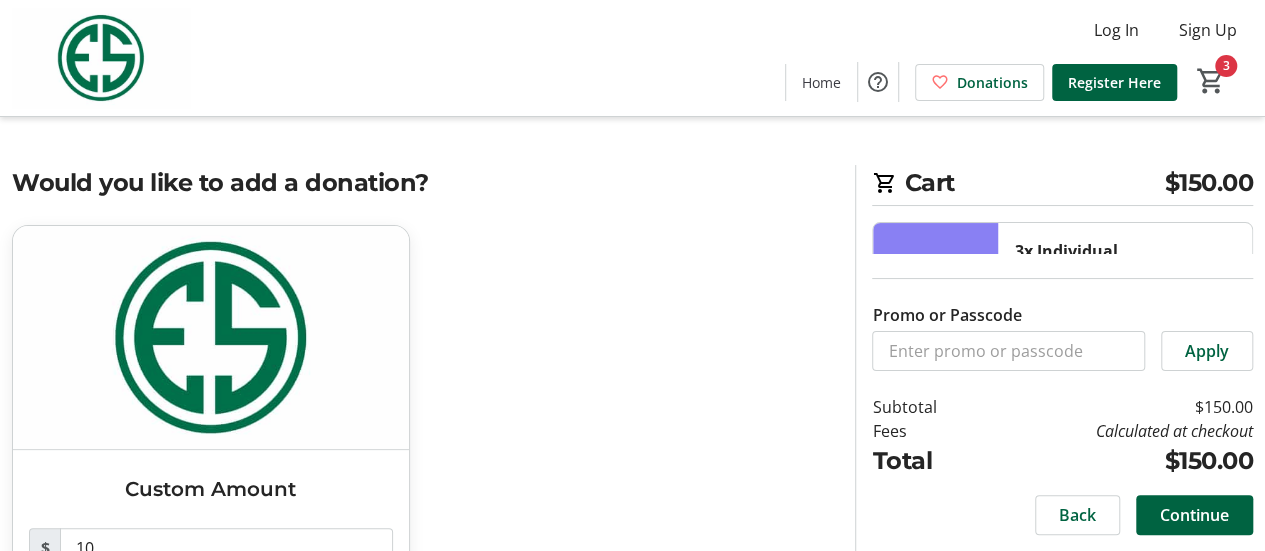 scroll, scrollTop: 128, scrollLeft: 0, axis: vertical 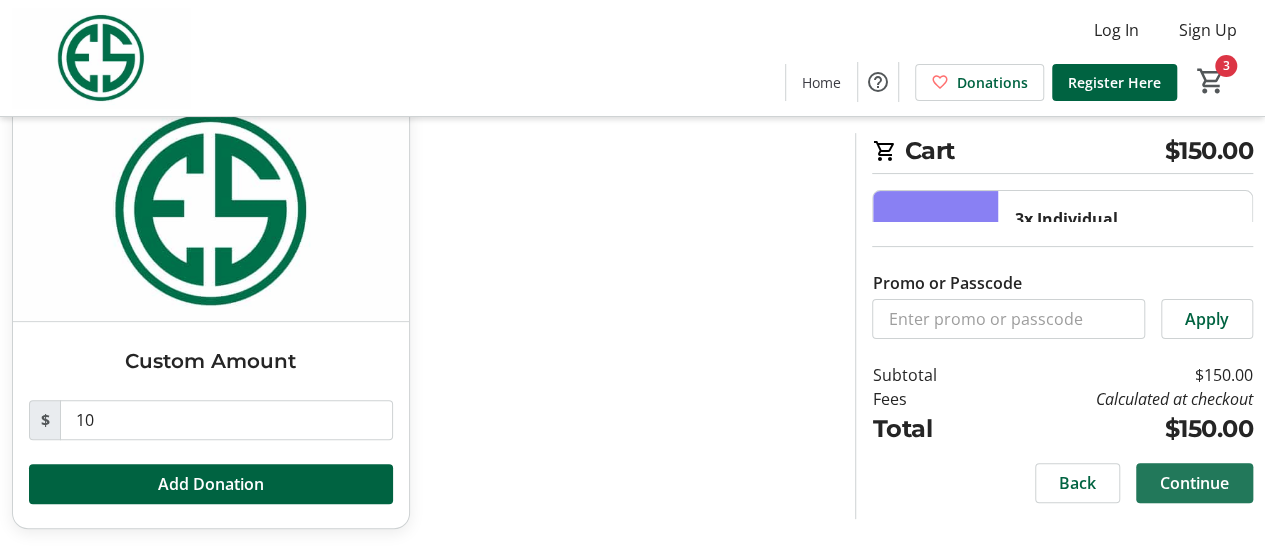 click on "Continue" 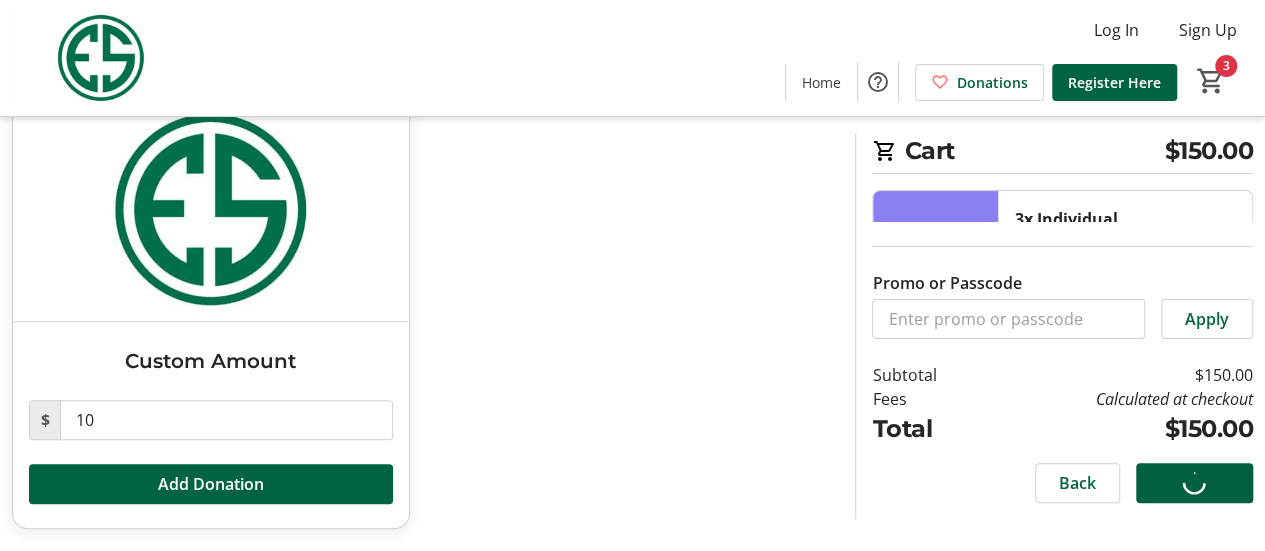 scroll, scrollTop: 0, scrollLeft: 0, axis: both 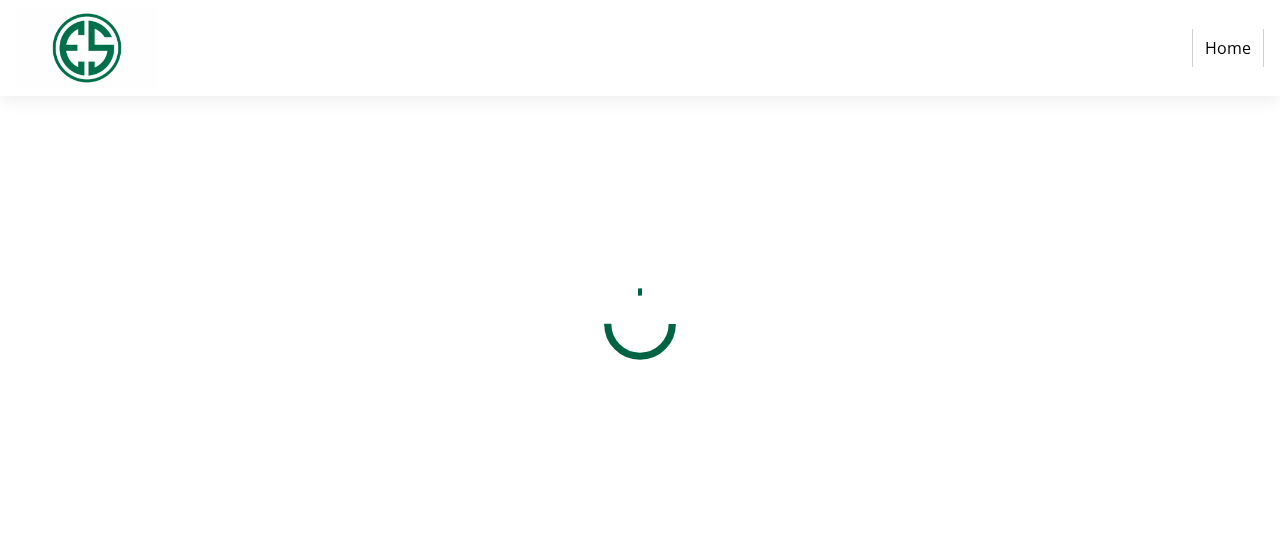 select on "US" 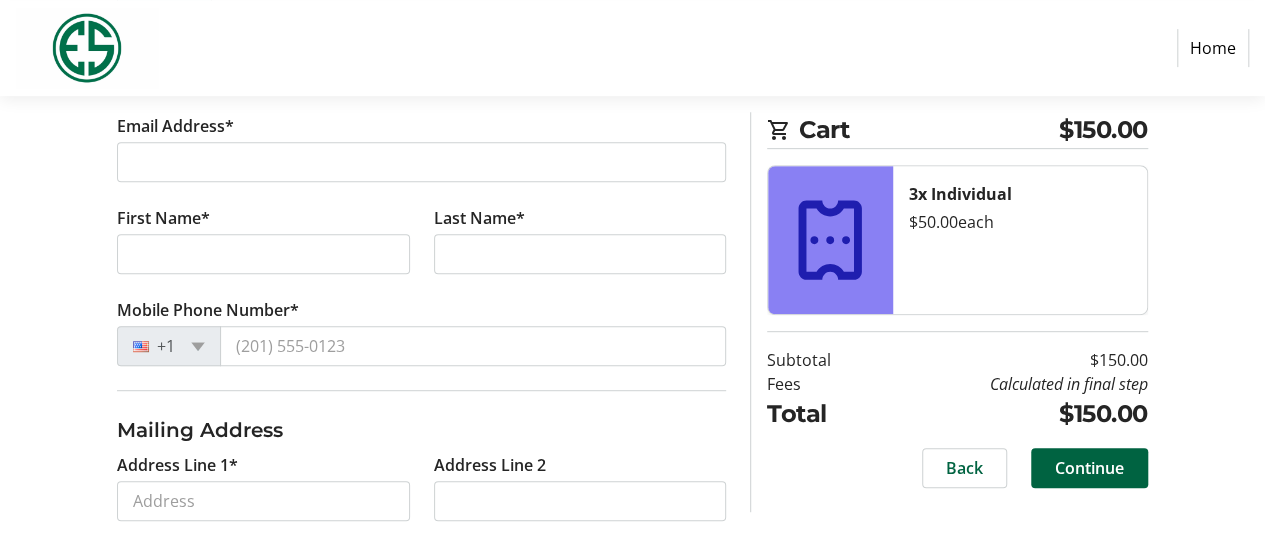 scroll, scrollTop: 388, scrollLeft: 0, axis: vertical 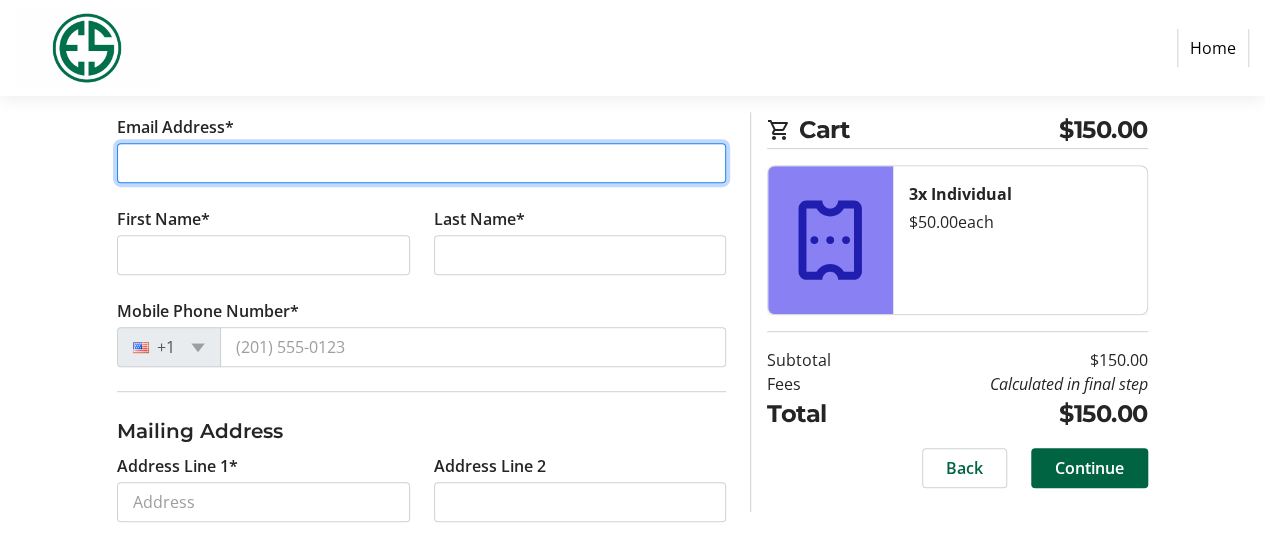 click on "Email Address*" at bounding box center [421, 163] 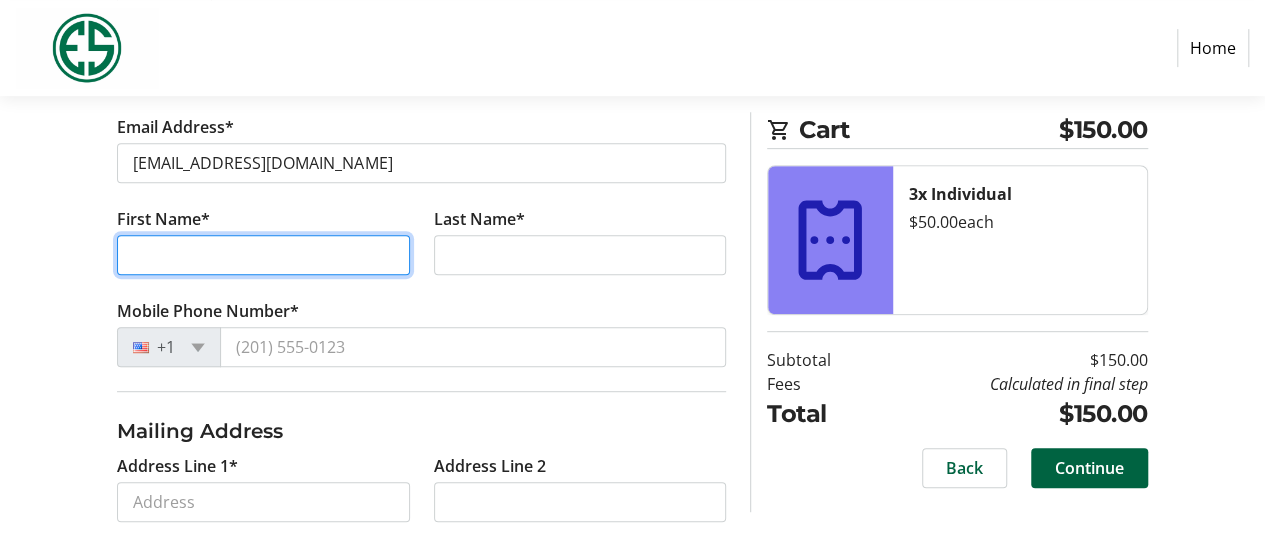 type on "[PERSON_NAME]" 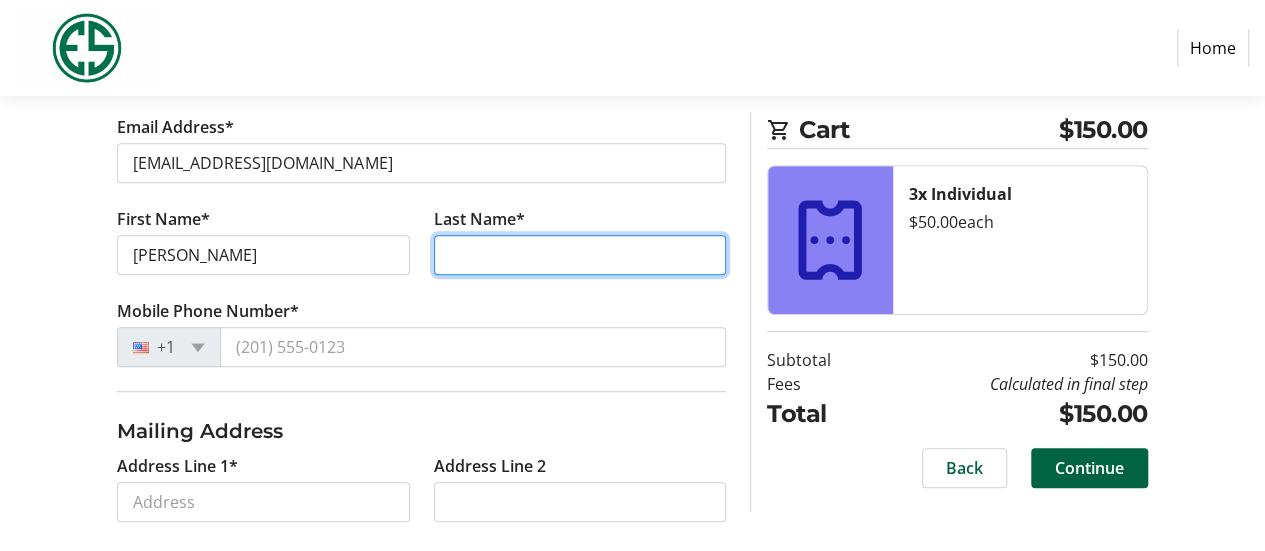 type on "Wietecki" 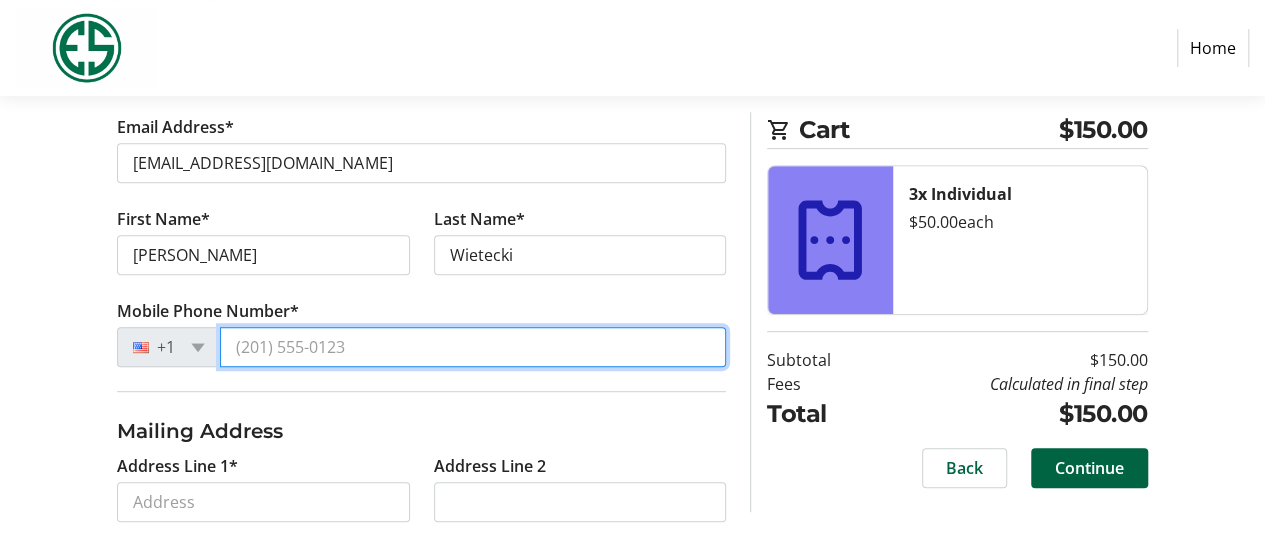 type on "[PHONE_NUMBER]" 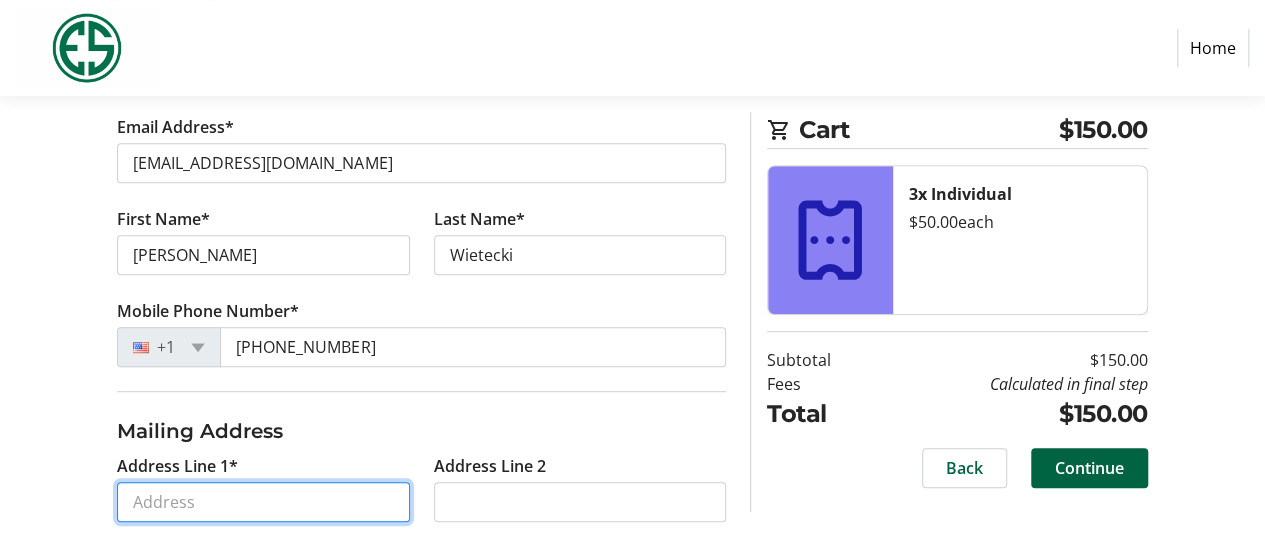 type on "[STREET_ADDRESS]" 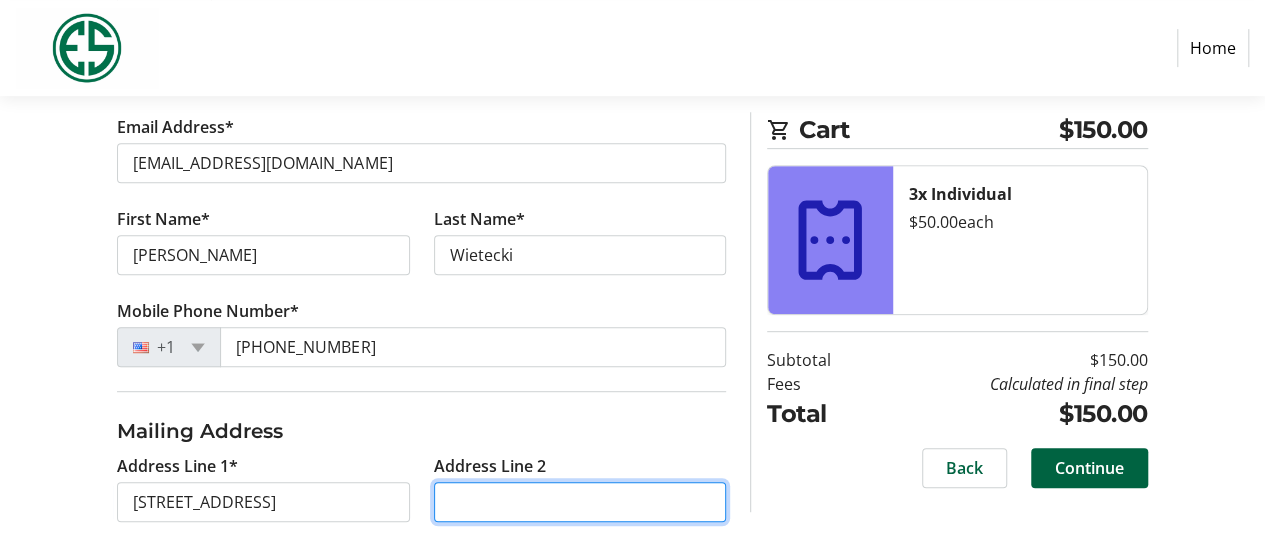 type on "APT 802" 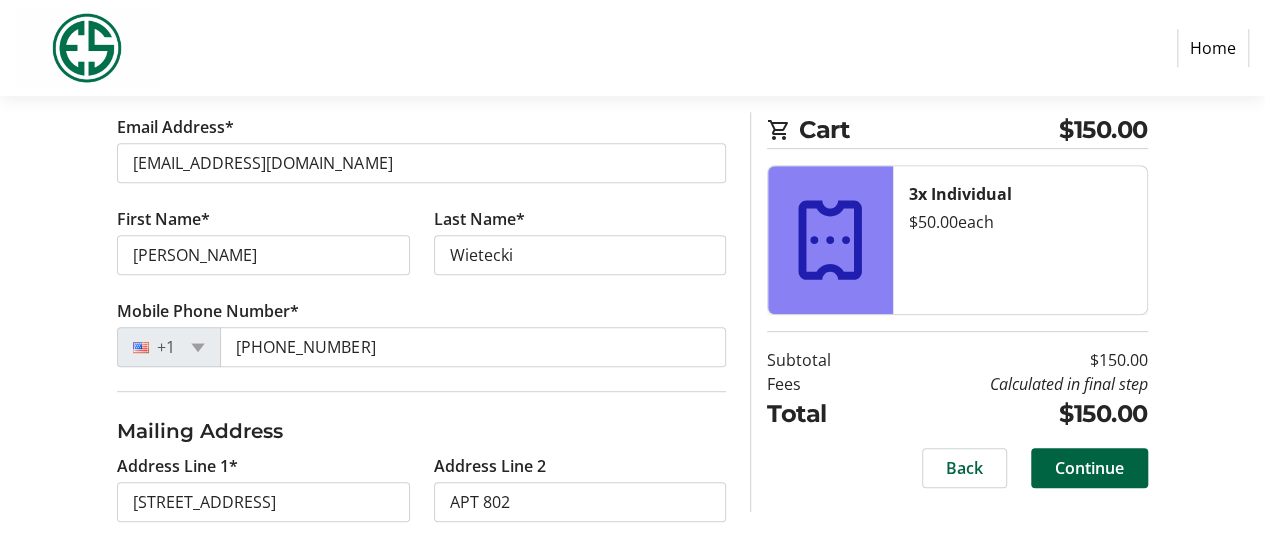 type on "[GEOGRAPHIC_DATA]" 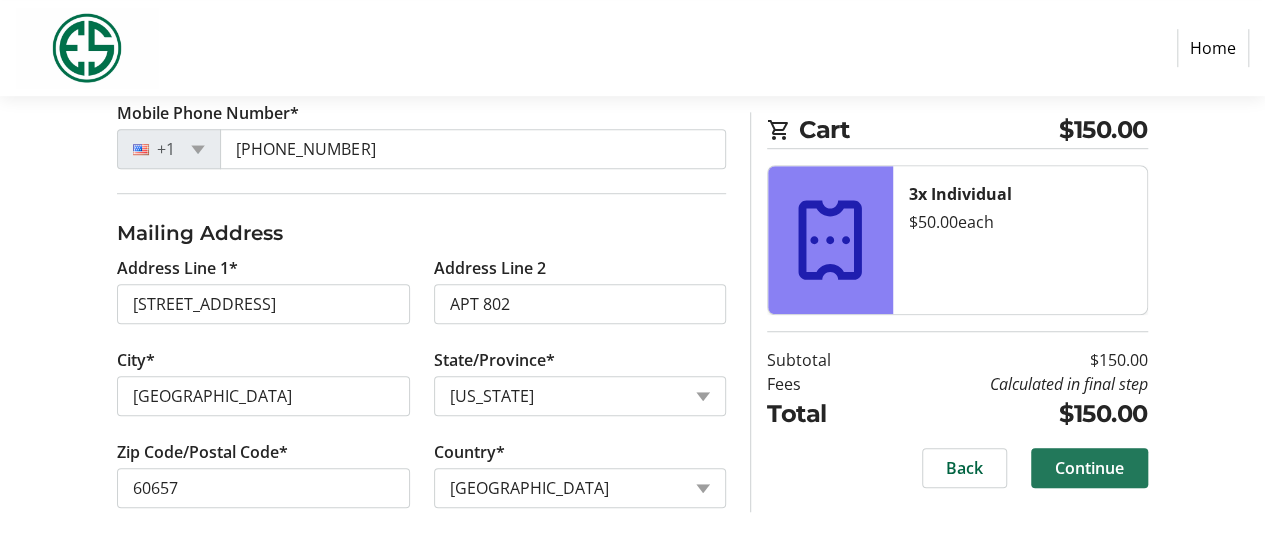 click on "Continue" 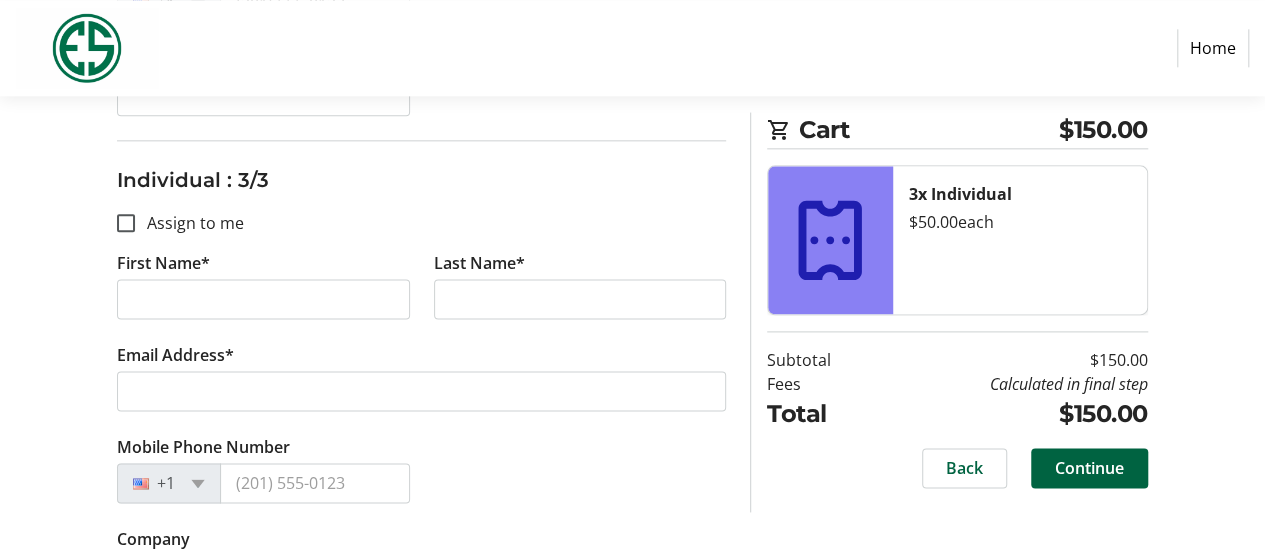 scroll, scrollTop: 1240, scrollLeft: 0, axis: vertical 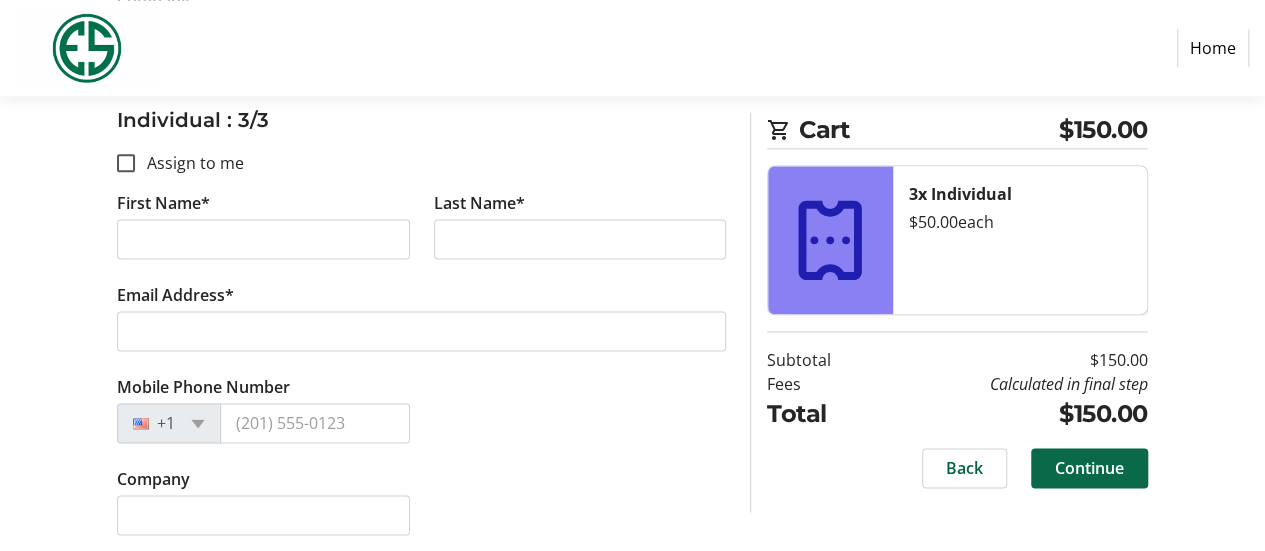 click on "Continue" 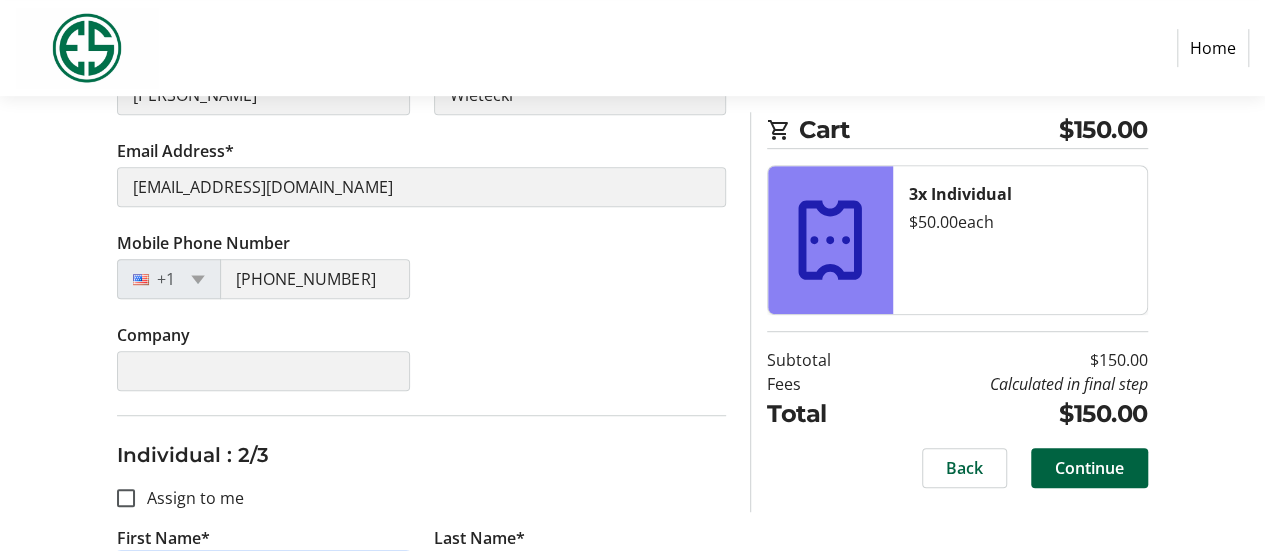 scroll, scrollTop: 0, scrollLeft: 0, axis: both 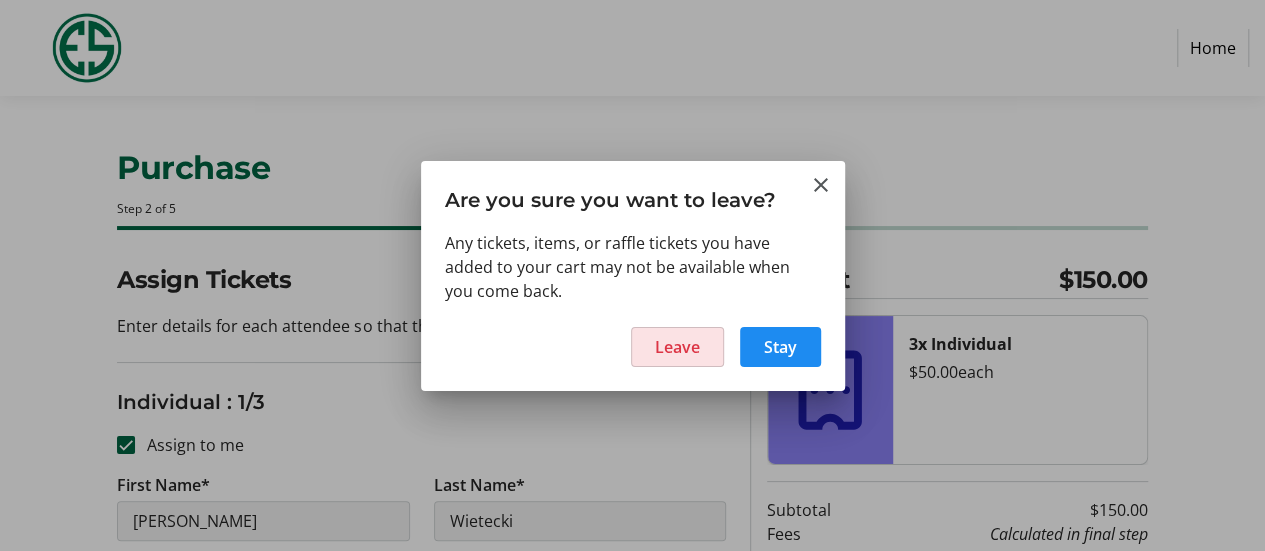 click at bounding box center [677, 347] 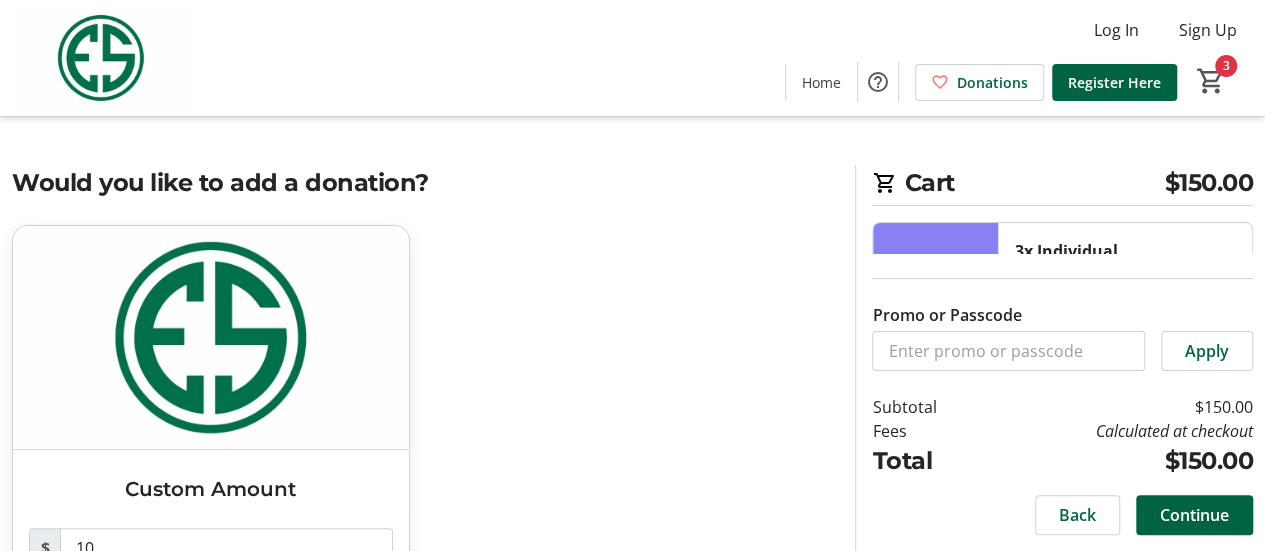 click on "3x Individual    $50.00   each  3 Remove" 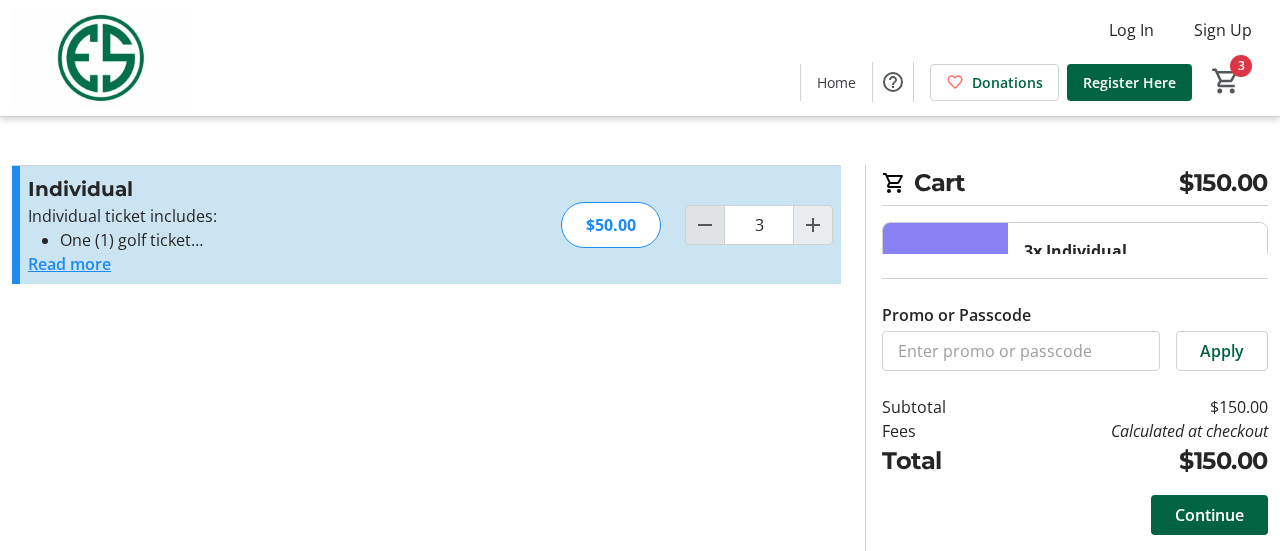 click 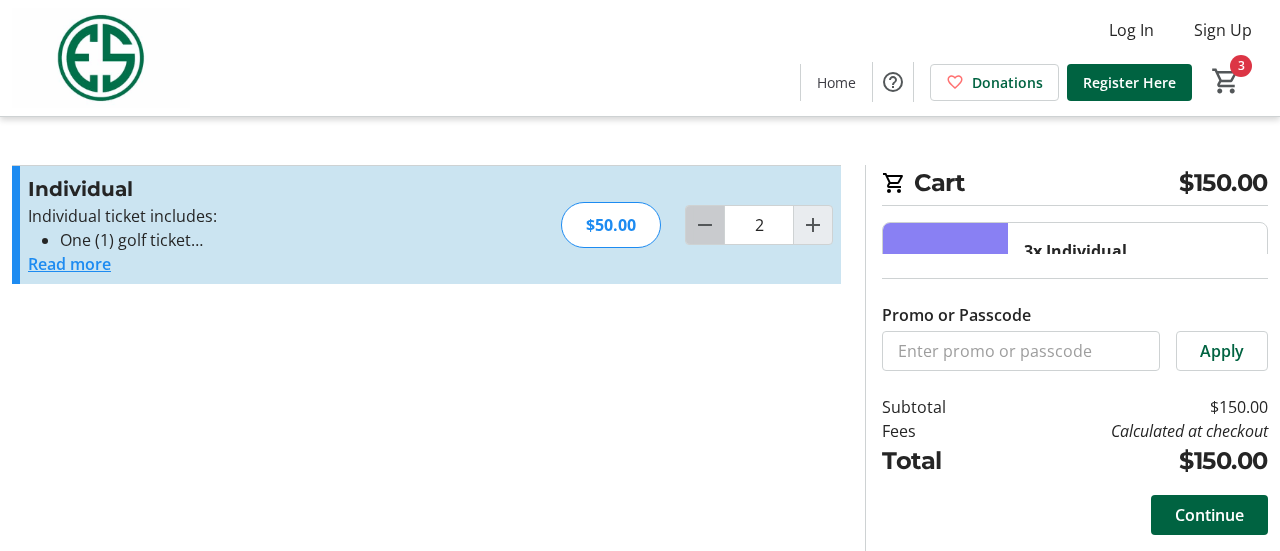 click 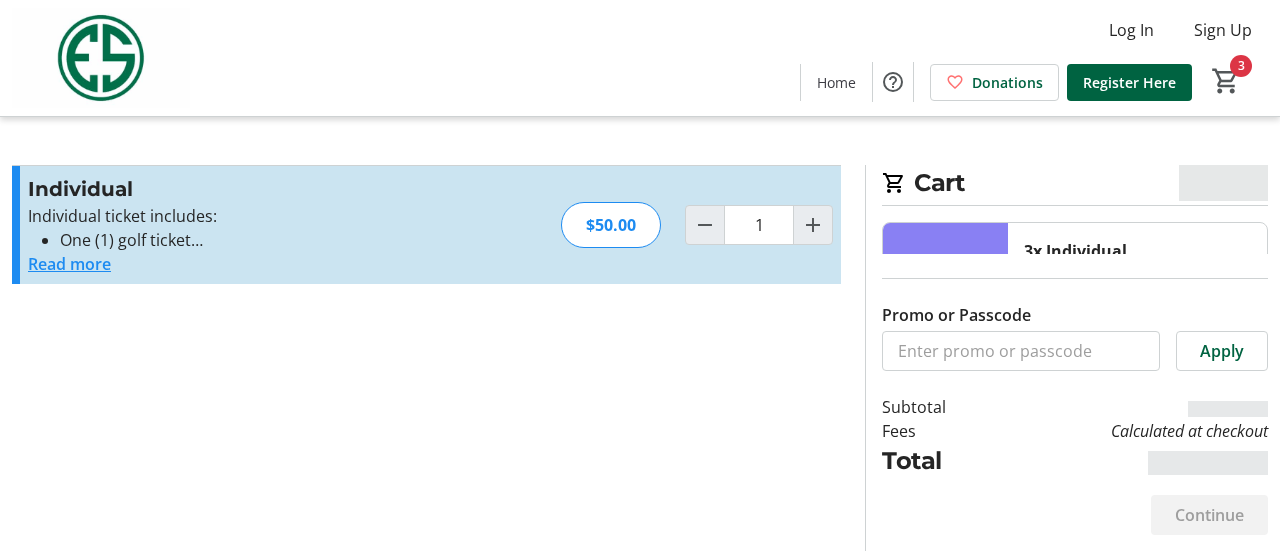 type on "1" 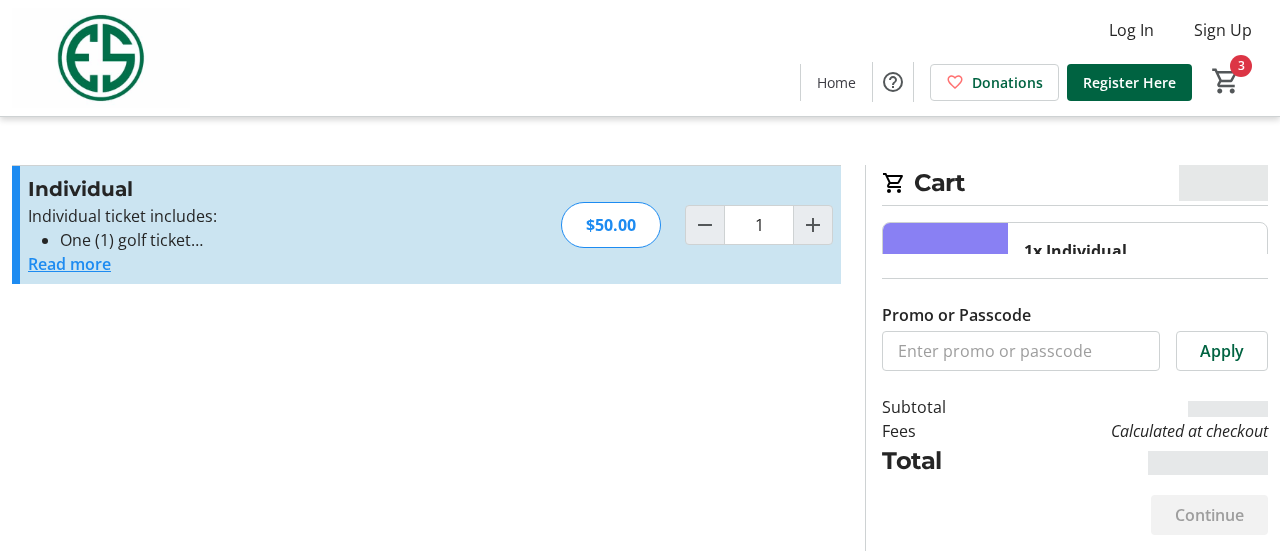 click on "Continue" 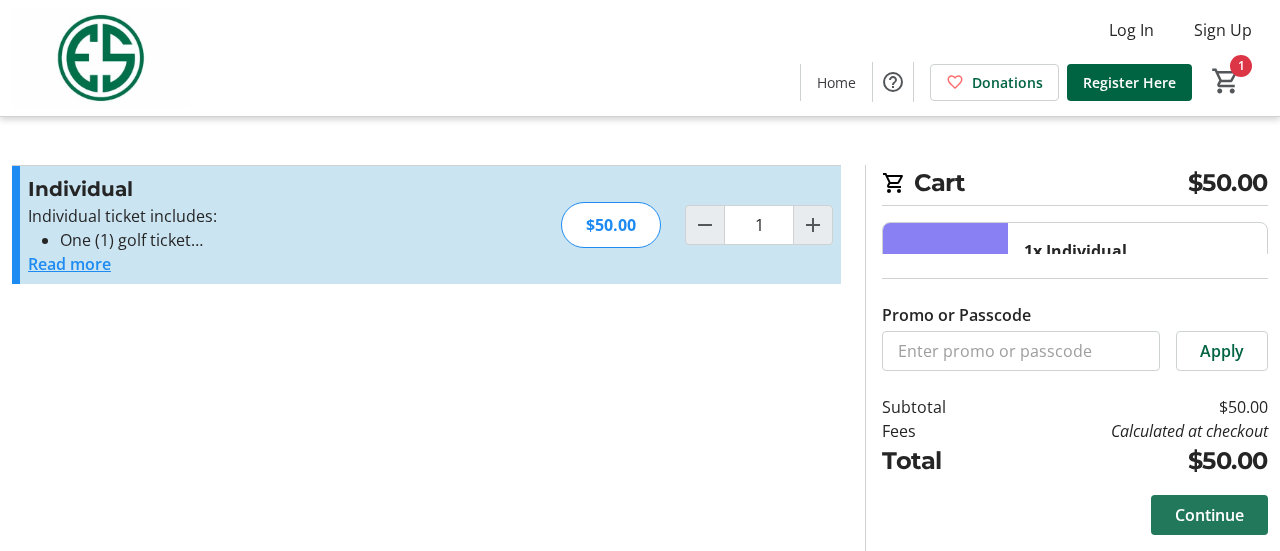 click on "Continue" 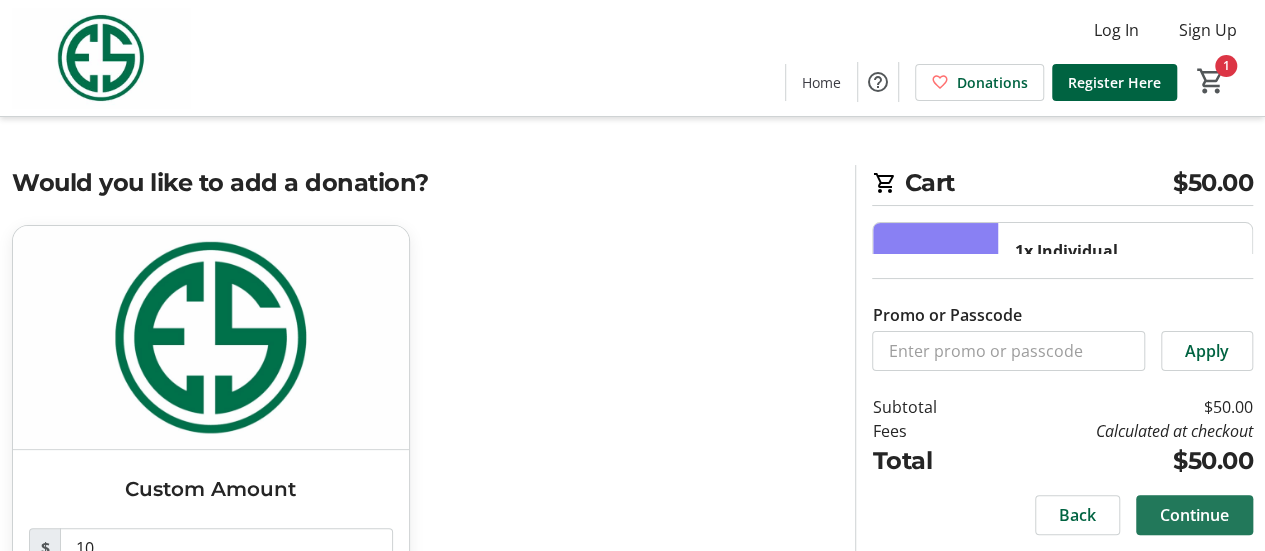 click on "Continue" 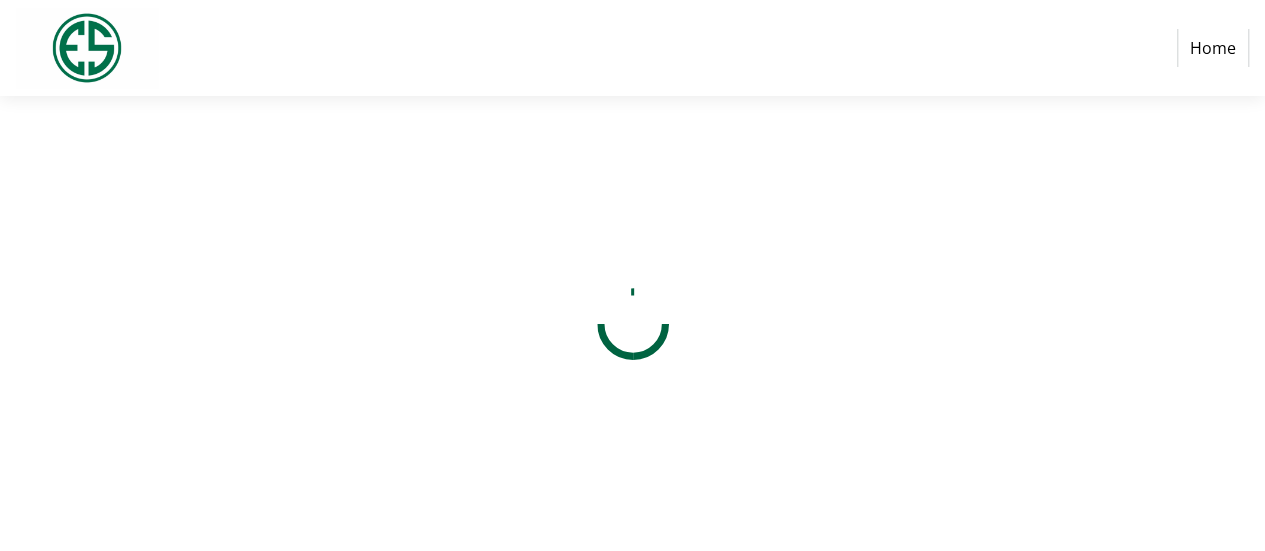 select on "US" 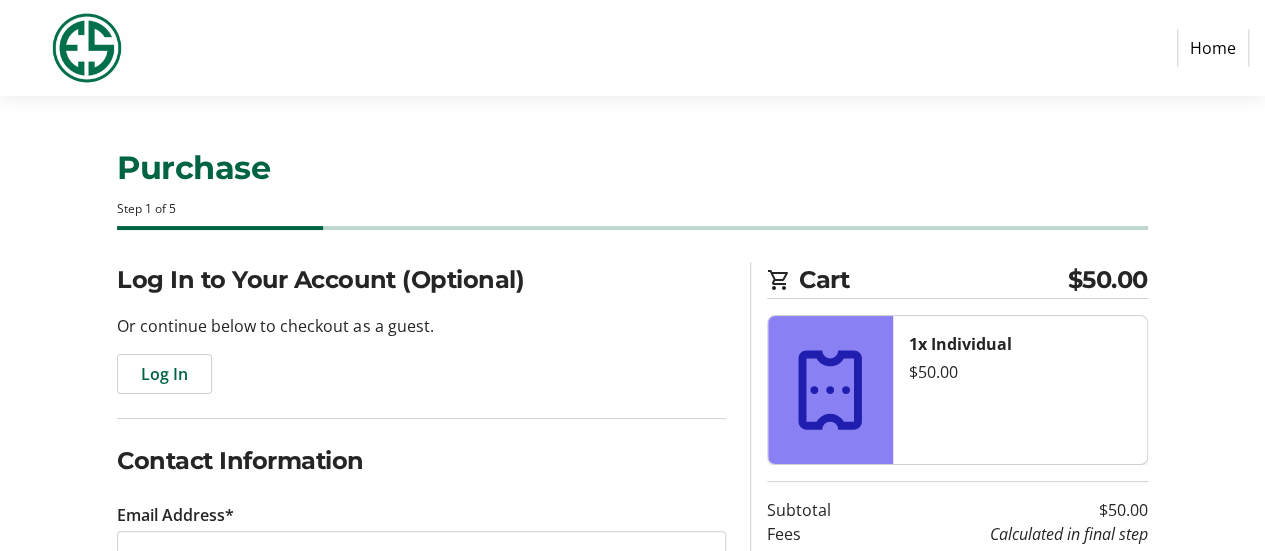 scroll, scrollTop: 351, scrollLeft: 0, axis: vertical 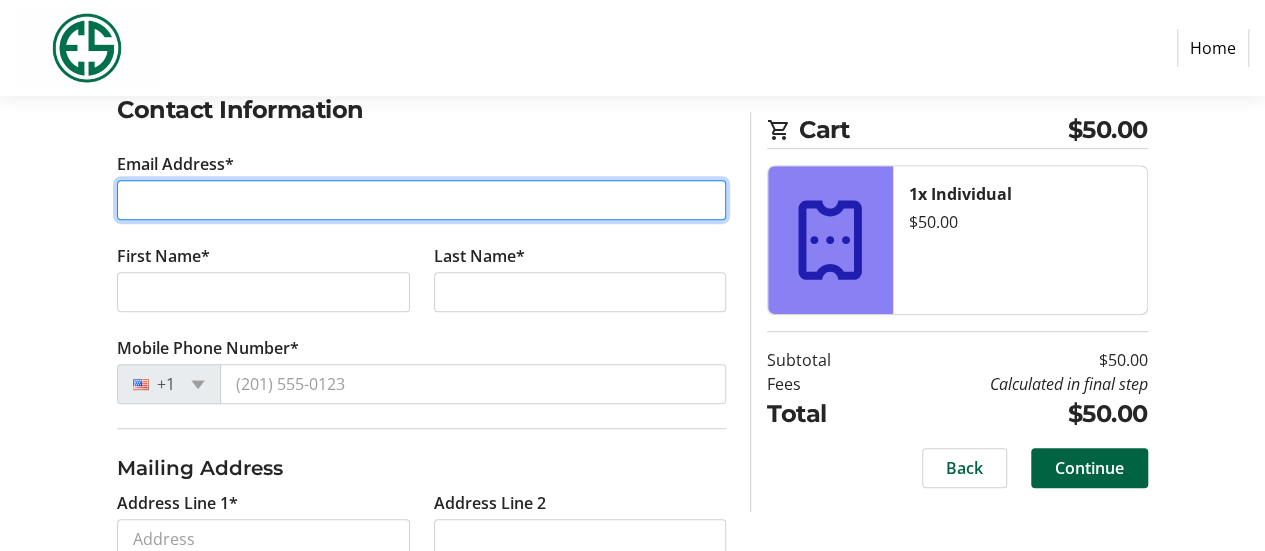 drag, startPoint x: 224, startPoint y: 203, endPoint x: 236, endPoint y: 209, distance: 13.416408 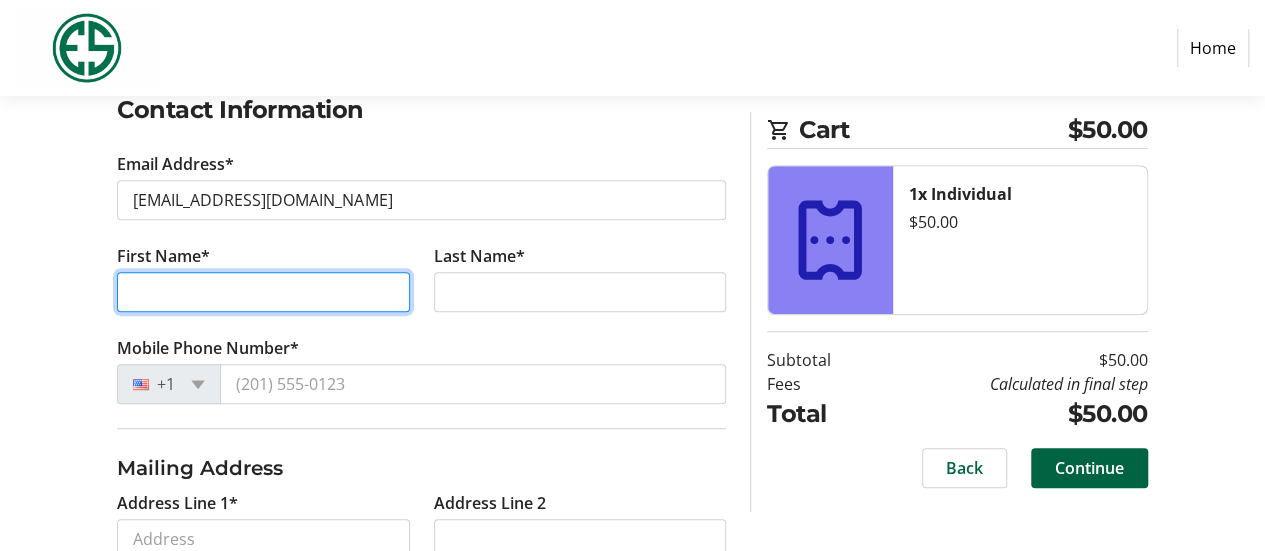 type on "[PERSON_NAME]" 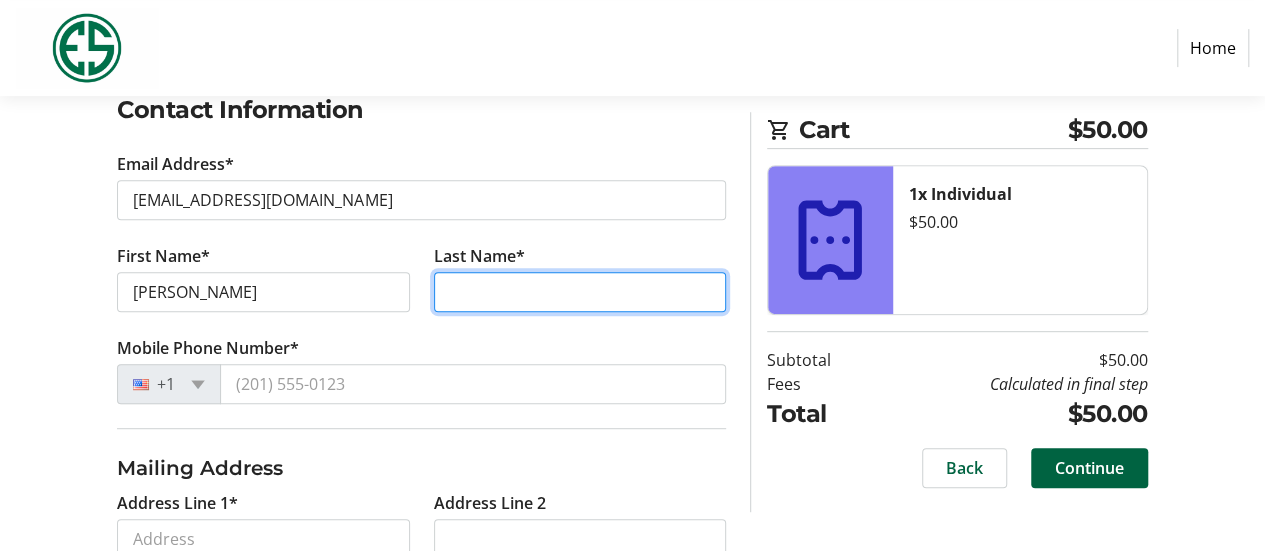 type on "Wietecki" 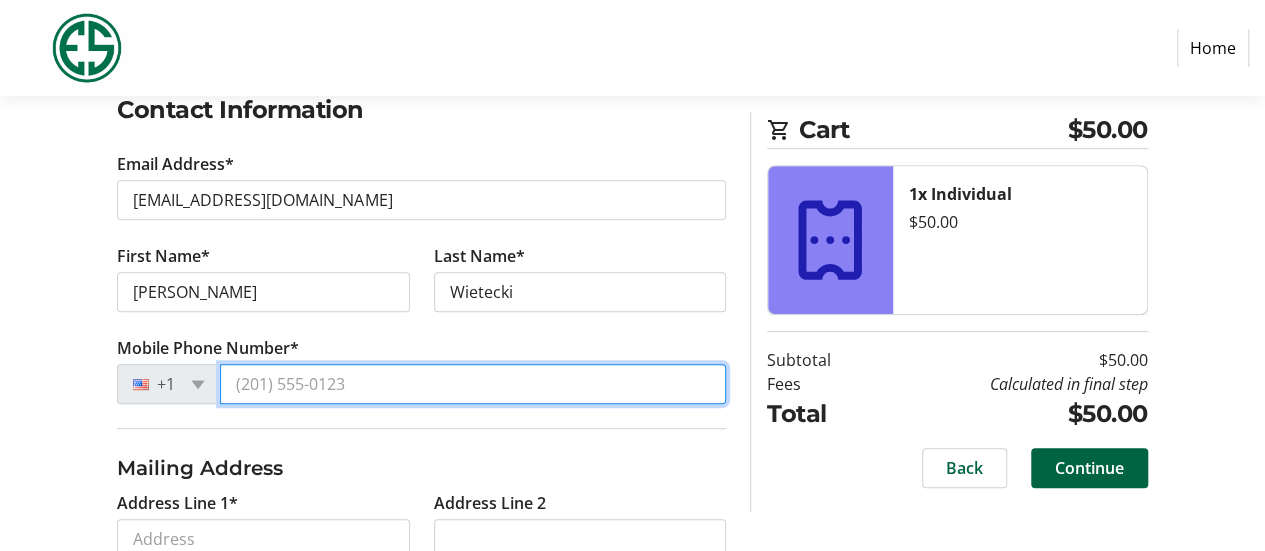 type on "[PHONE_NUMBER]" 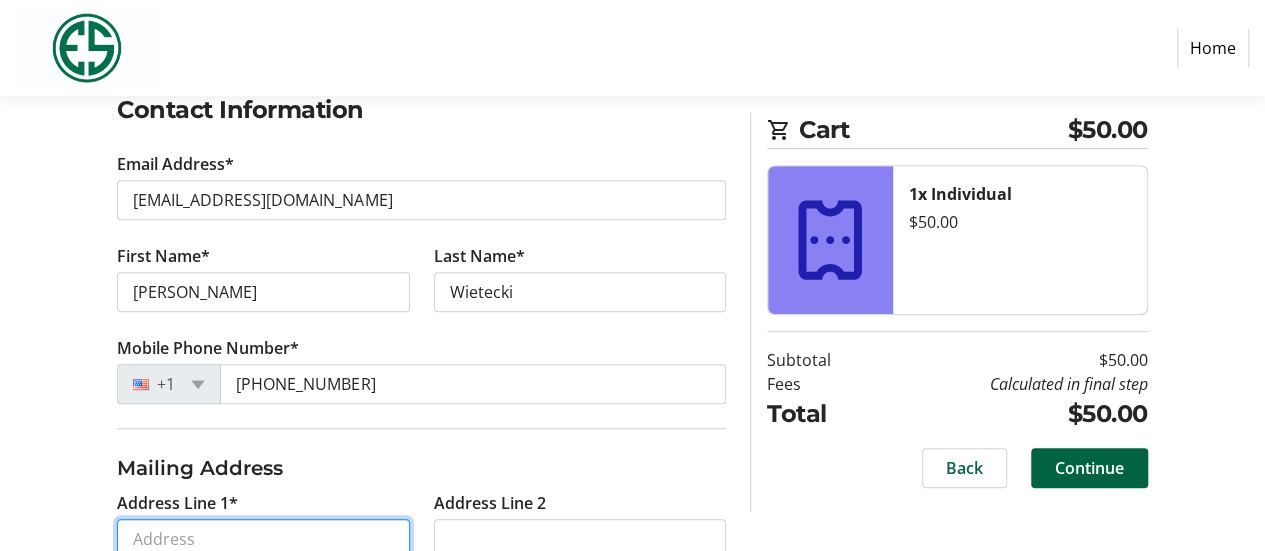type on "[STREET_ADDRESS]" 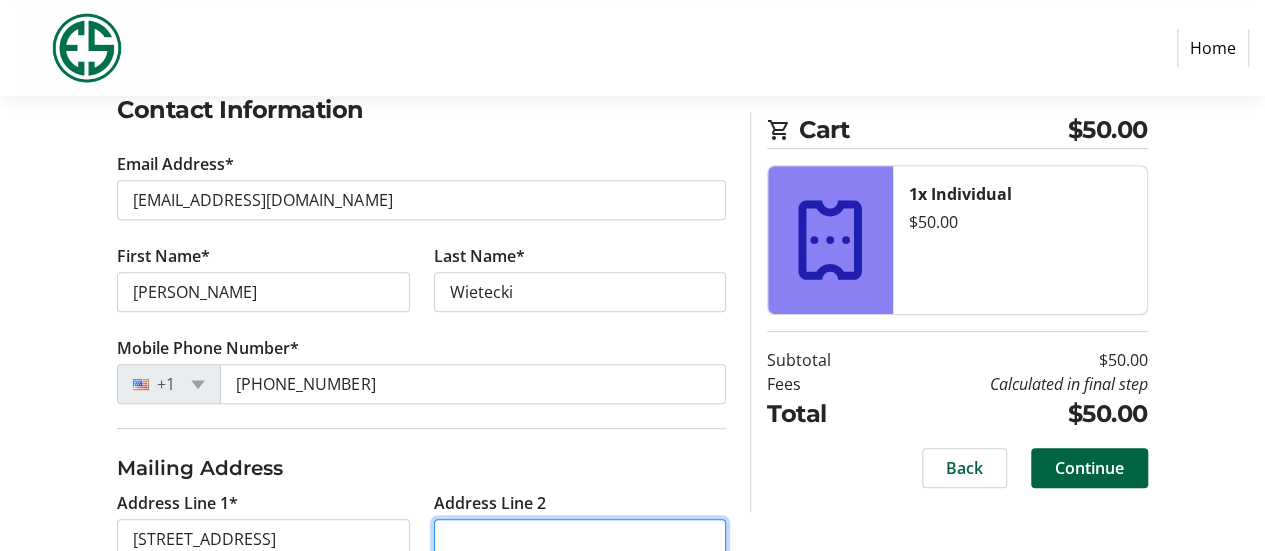 type on "APT 802" 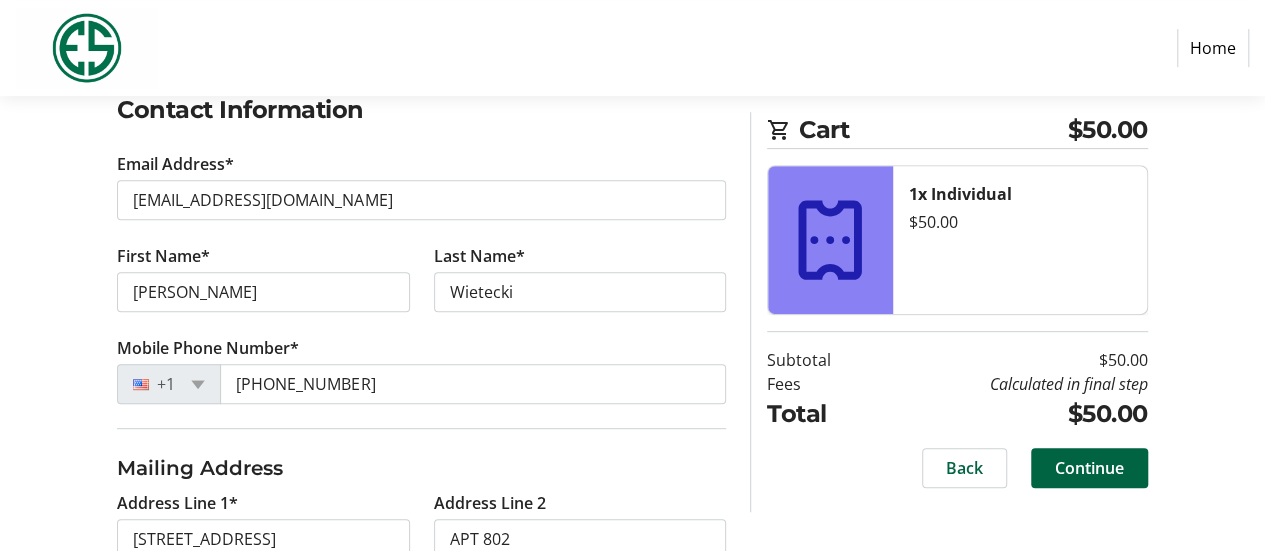 type on "[GEOGRAPHIC_DATA]" 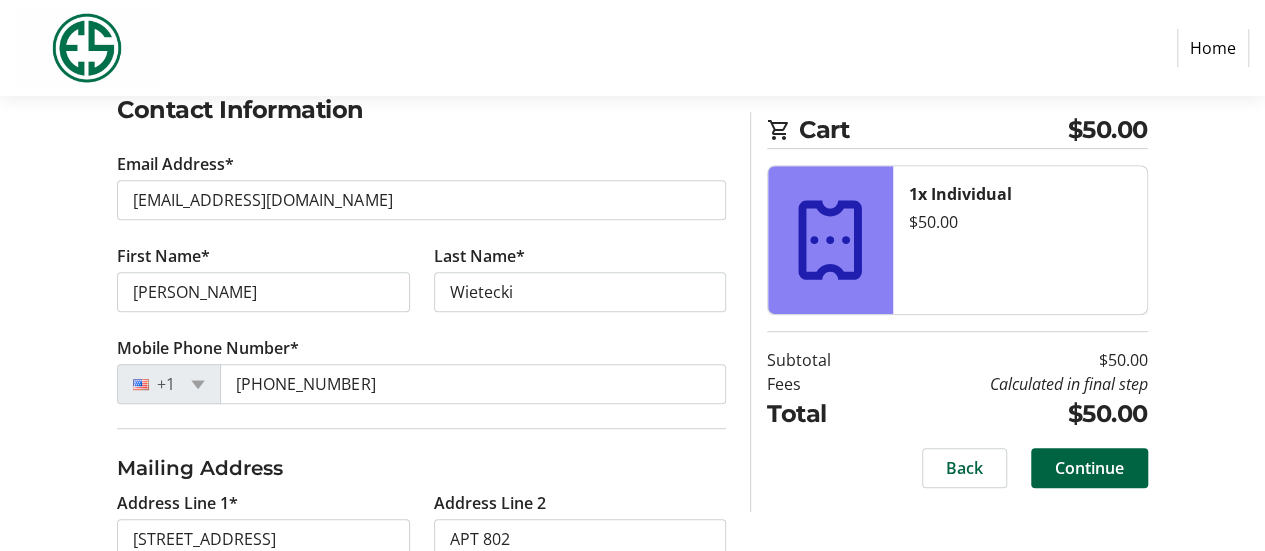 select on "IL" 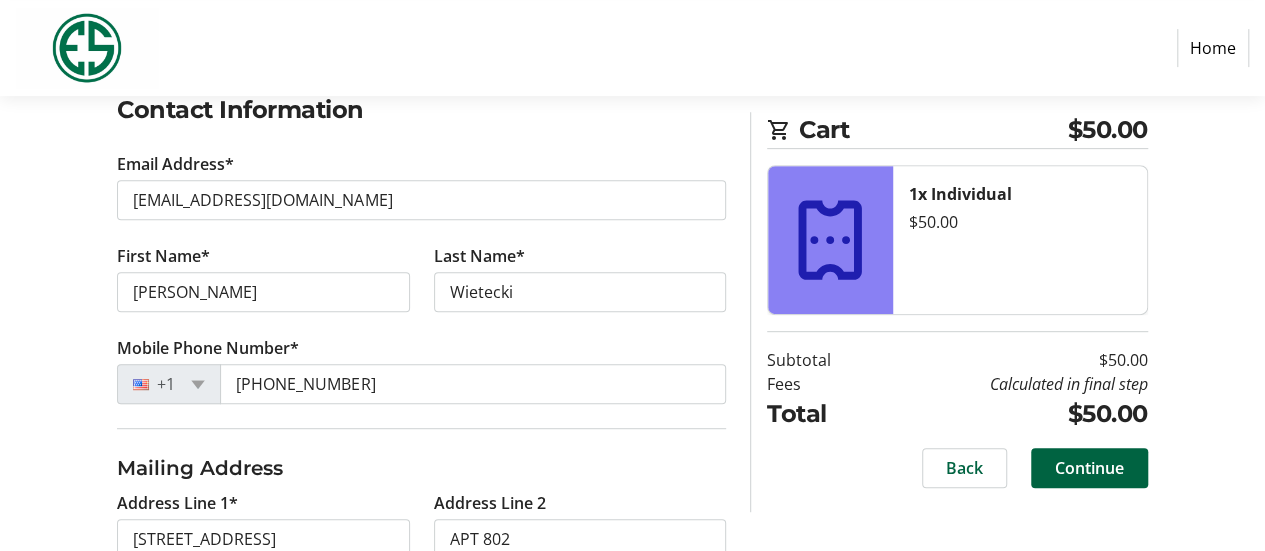 type on "60657" 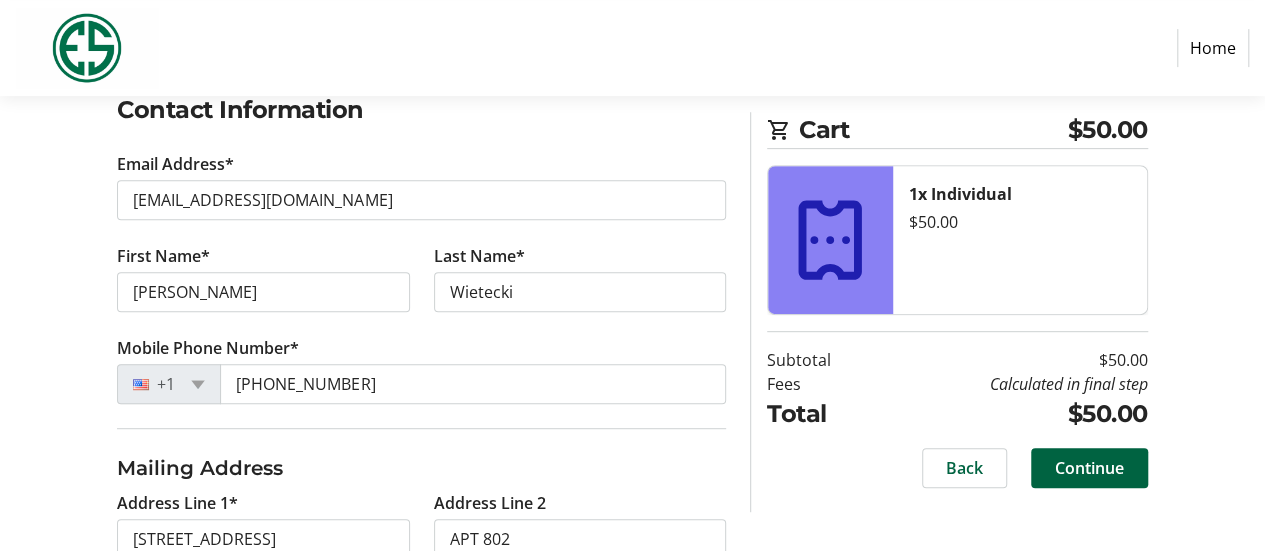 click on "Log In to Your Account (Optional) Or continue below to checkout as a guest.  Log In  Contact Information Email Address* [EMAIL_ADDRESS][DOMAIN_NAME] First Name* [PERSON_NAME] Name* [PERSON_NAME]  Mobile Phone Number*  [PHONE_NUMBER] Mailing Address  Address Line 1*  [STREET_ADDRESS][GEOGRAPHIC_DATA] Line 2  APT [GEOGRAPHIC_DATA]*  [GEOGRAPHIC_DATA]/Province*  State or Province  State or Province   [US_STATE]   [US_STATE]   [US_STATE]   [US_STATE]   [US_STATE]   [GEOGRAPHIC_DATA] [GEOGRAPHIC_DATA]   [GEOGRAPHIC_DATA], [GEOGRAPHIC_DATA]   [US_STATE]   [US_STATE]   [US_STATE]   [US_STATE]   [US_STATE]   [US_STATE]   [US_STATE]   [US_STATE]   [US_STATE]   [US_STATE]   [US_STATE]   [US_STATE]   [US_STATE]   [US_STATE]   [US_STATE]   [US_STATE]   [US_STATE]   [US_STATE]   [US_STATE]   [US_STATE]   [US_STATE]   [US_STATE]   [US_STATE]   [US_STATE]   [US_STATE]   [US_STATE]   [US_STATE]   [US_STATE]   [US_STATE]   [US_STATE]   [US_STATE]   [US_STATE]   [US_STATE]   [US_STATE]   [US_STATE]   [US_STATE]   [US_STATE]   [US_STATE]   [US_STATE]   [US_STATE]   [US_STATE]   [US_STATE]   [US_STATE]   [US_STATE]" 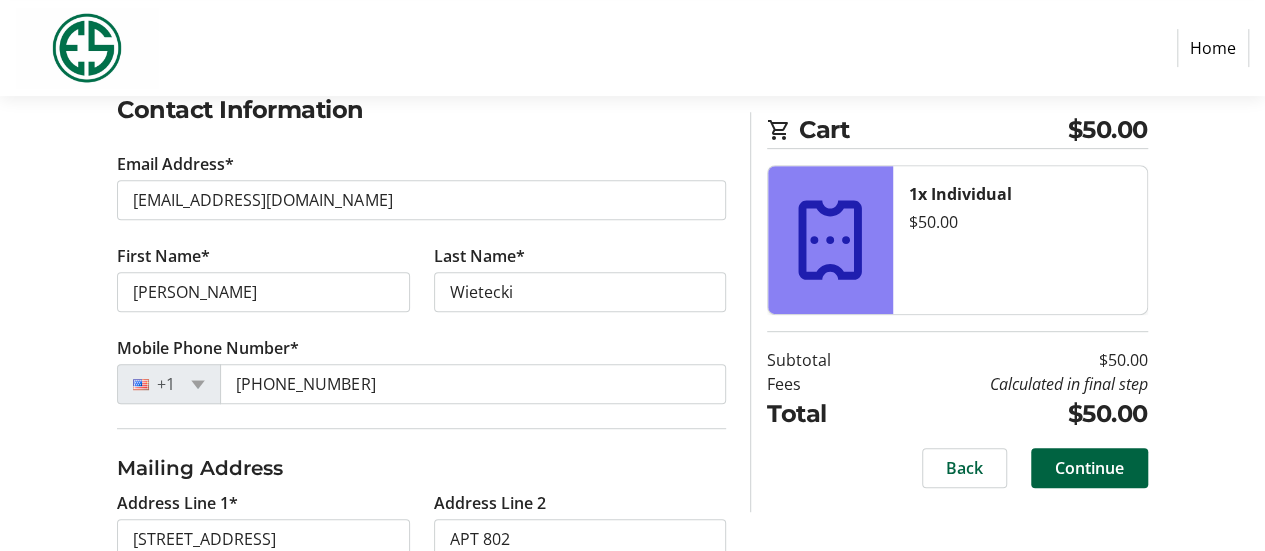 scroll, scrollTop: 586, scrollLeft: 0, axis: vertical 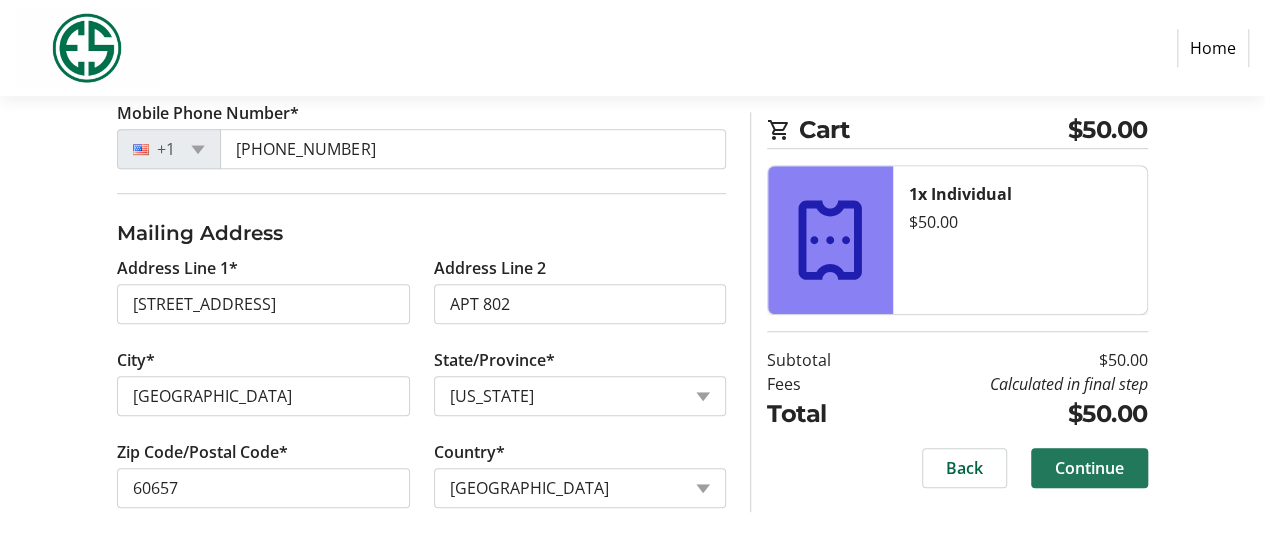 click on "Continue" 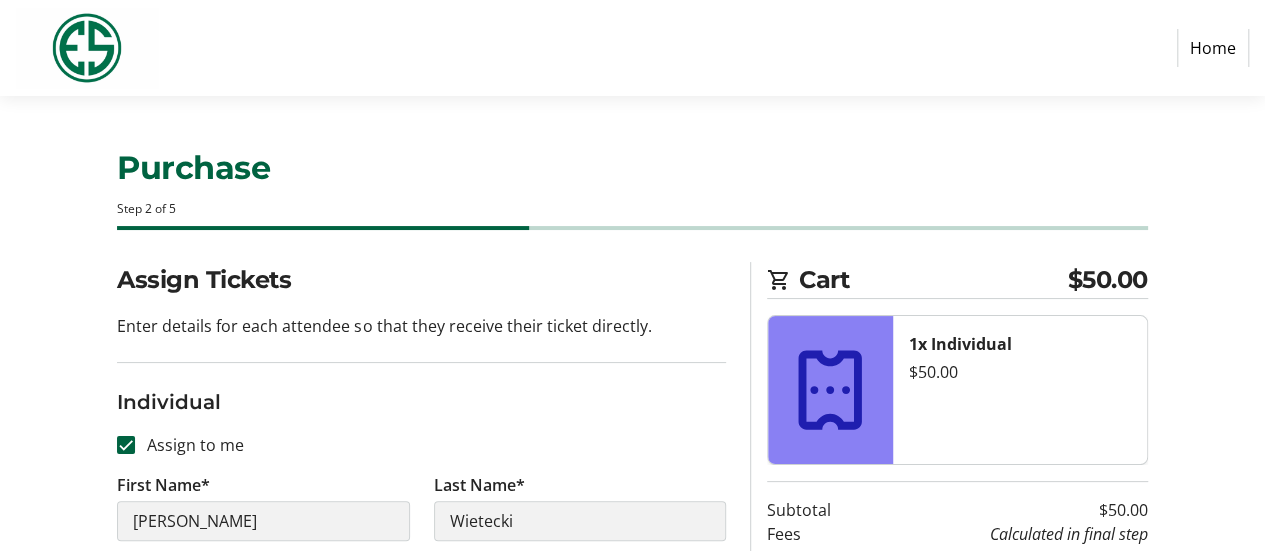 scroll, scrollTop: 287, scrollLeft: 0, axis: vertical 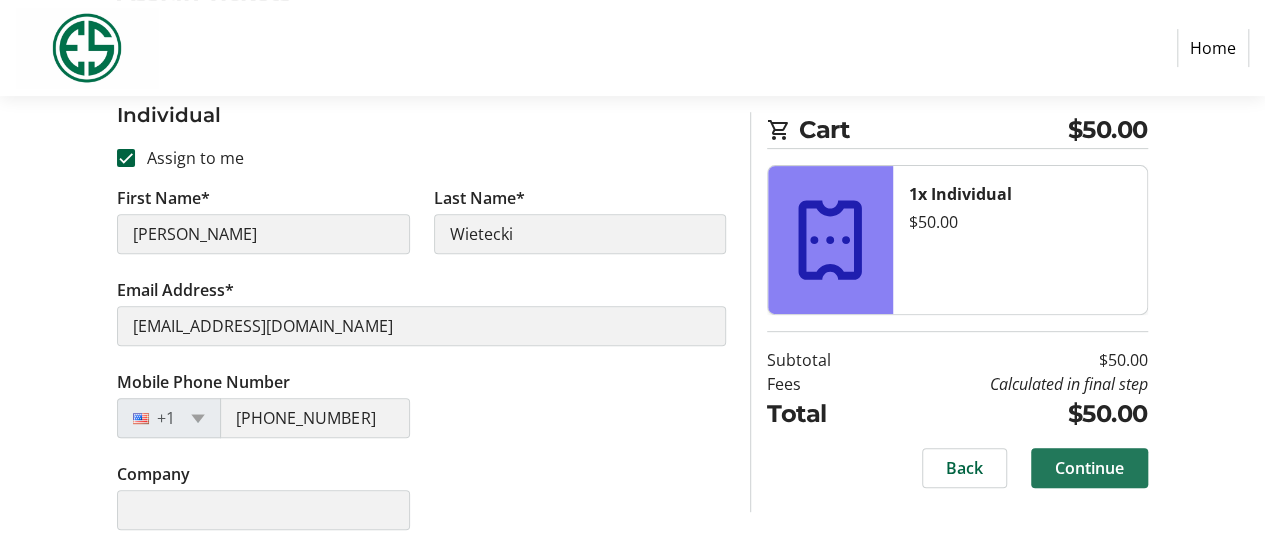 click on "Continue" 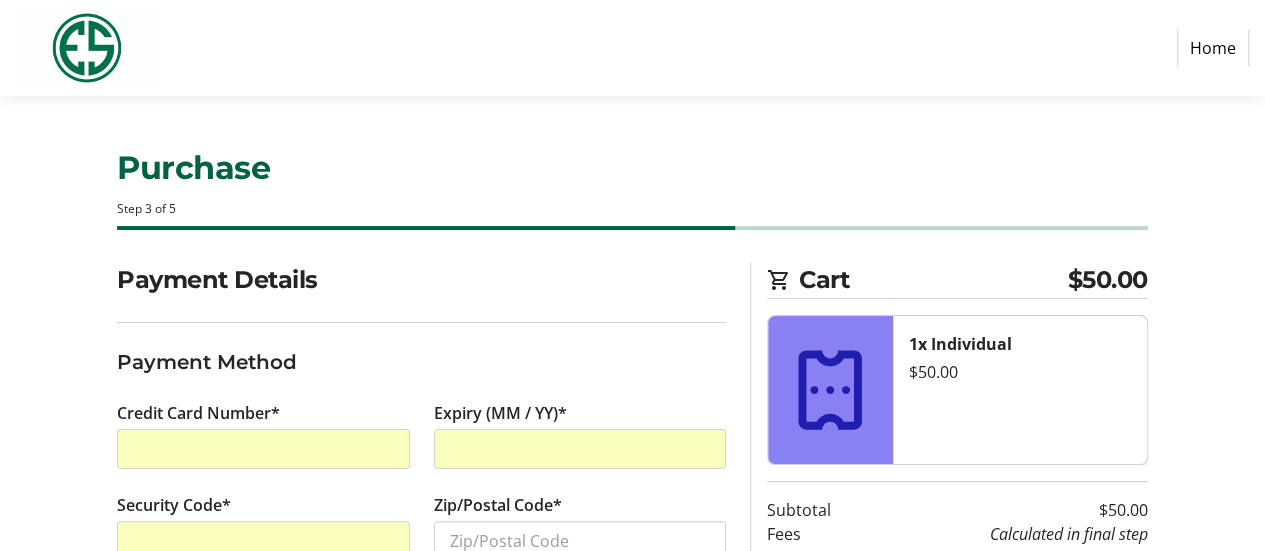 scroll, scrollTop: 147, scrollLeft: 0, axis: vertical 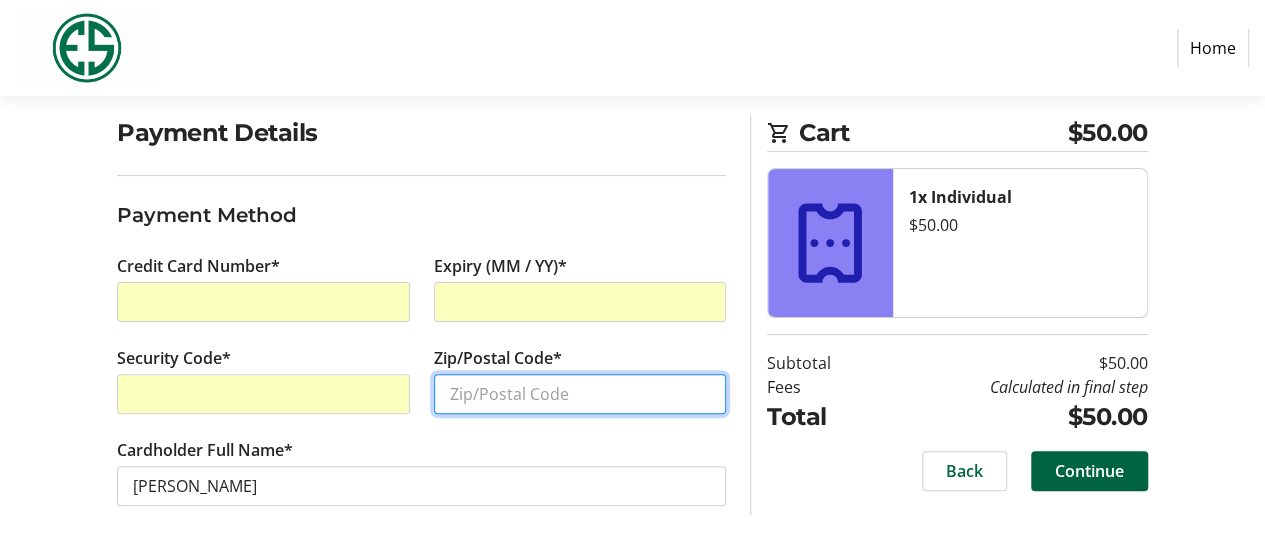 click on "Zip/Postal Code*" at bounding box center [580, 394] 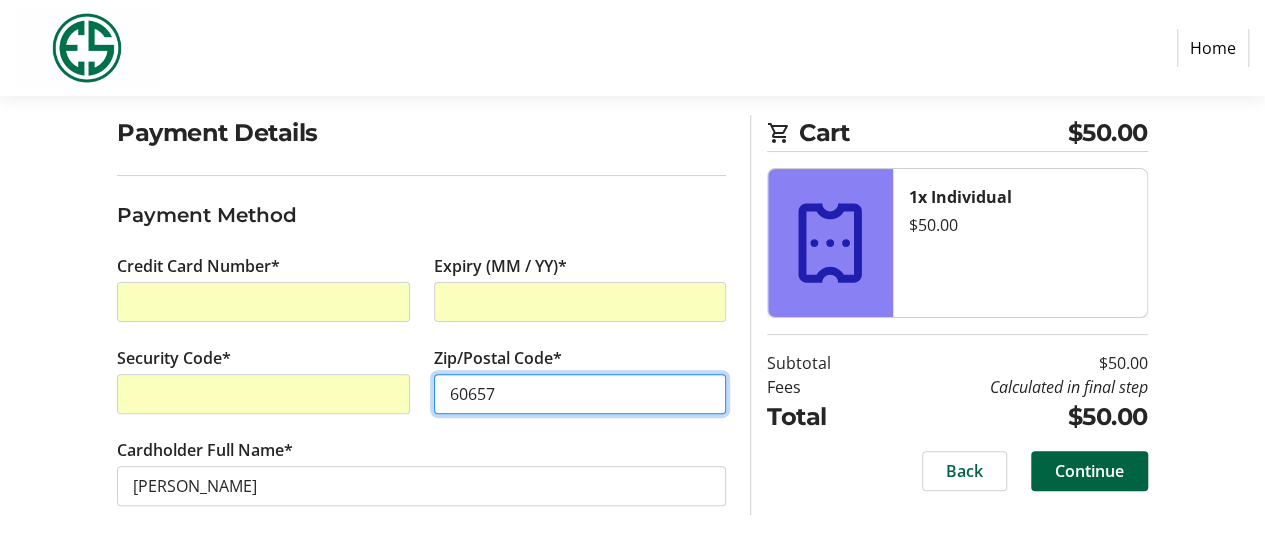 type on "60657" 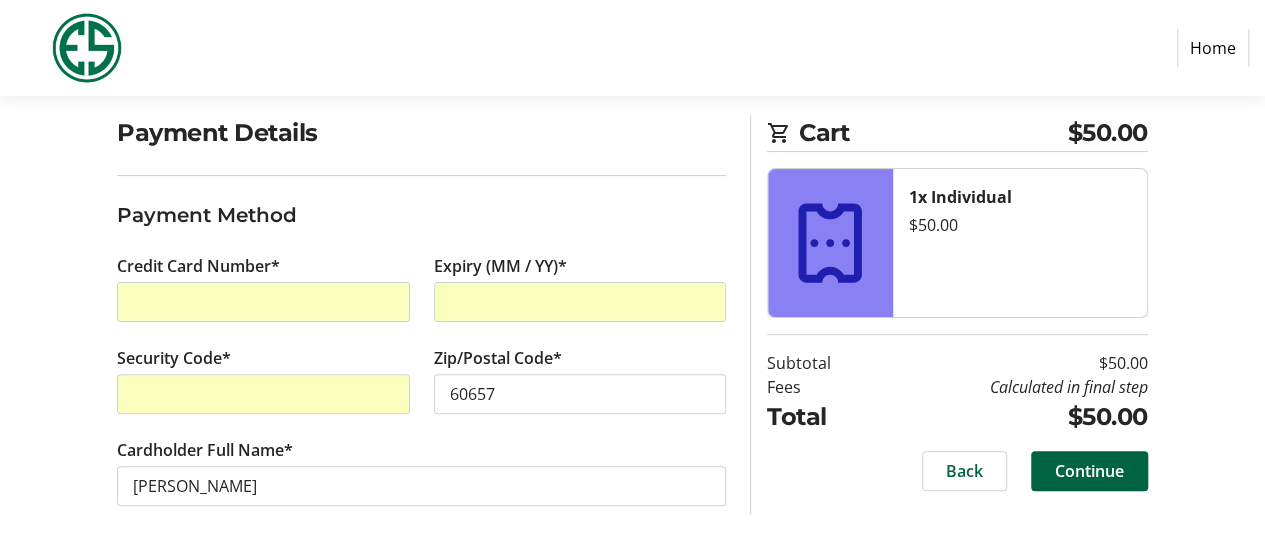 click on "Payment Method" 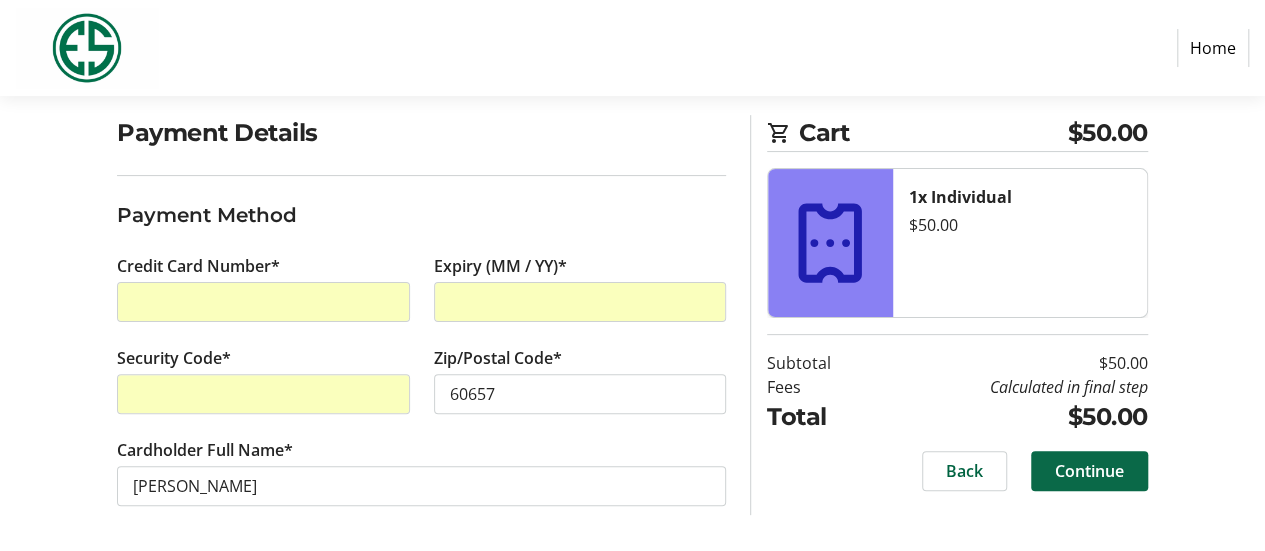 click on "Continue" 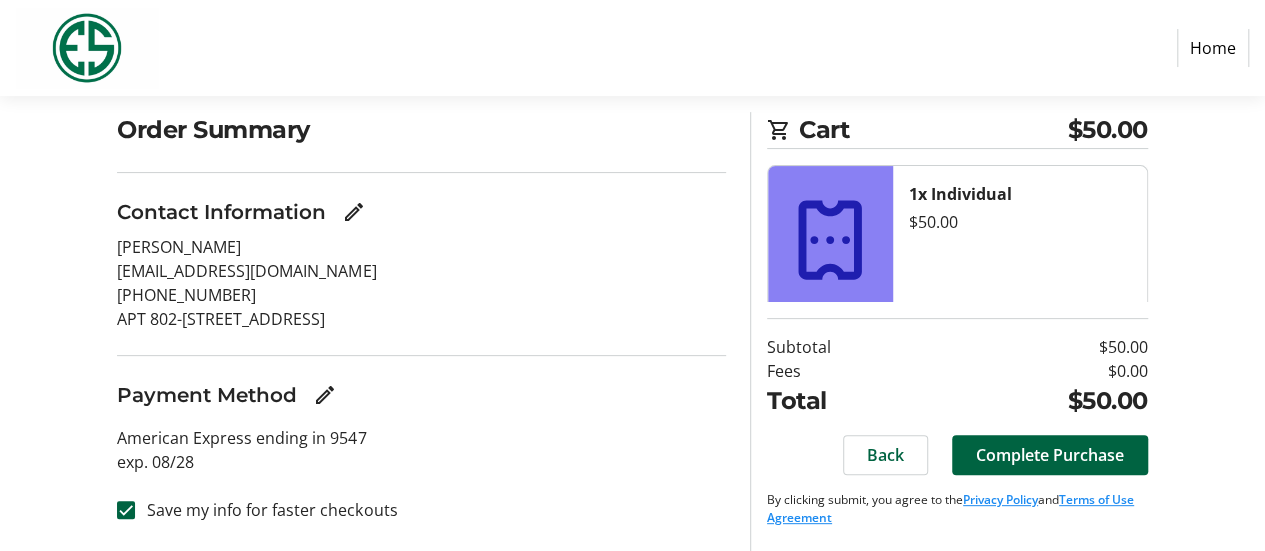scroll, scrollTop: 149, scrollLeft: 0, axis: vertical 